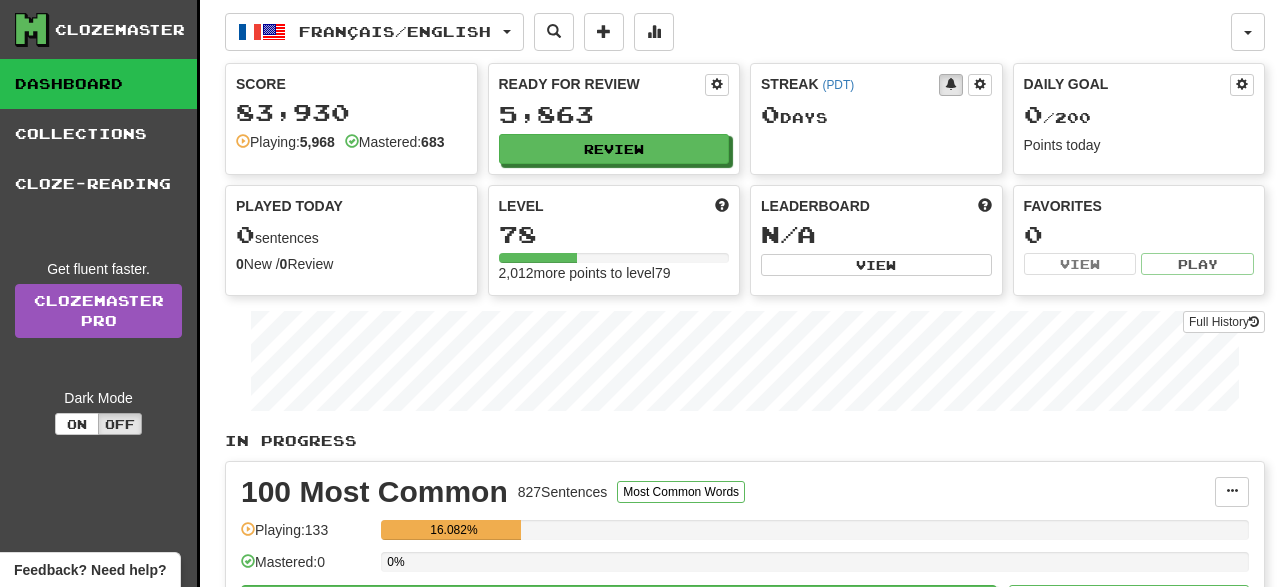 scroll, scrollTop: 0, scrollLeft: 0, axis: both 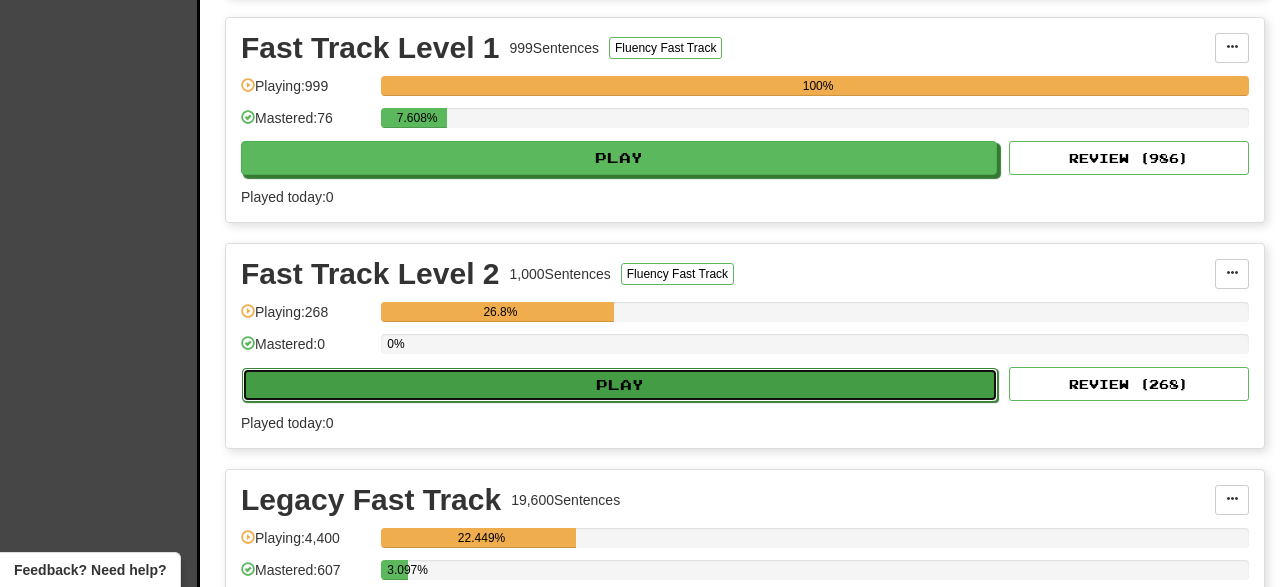 click on "Play" at bounding box center [620, 385] 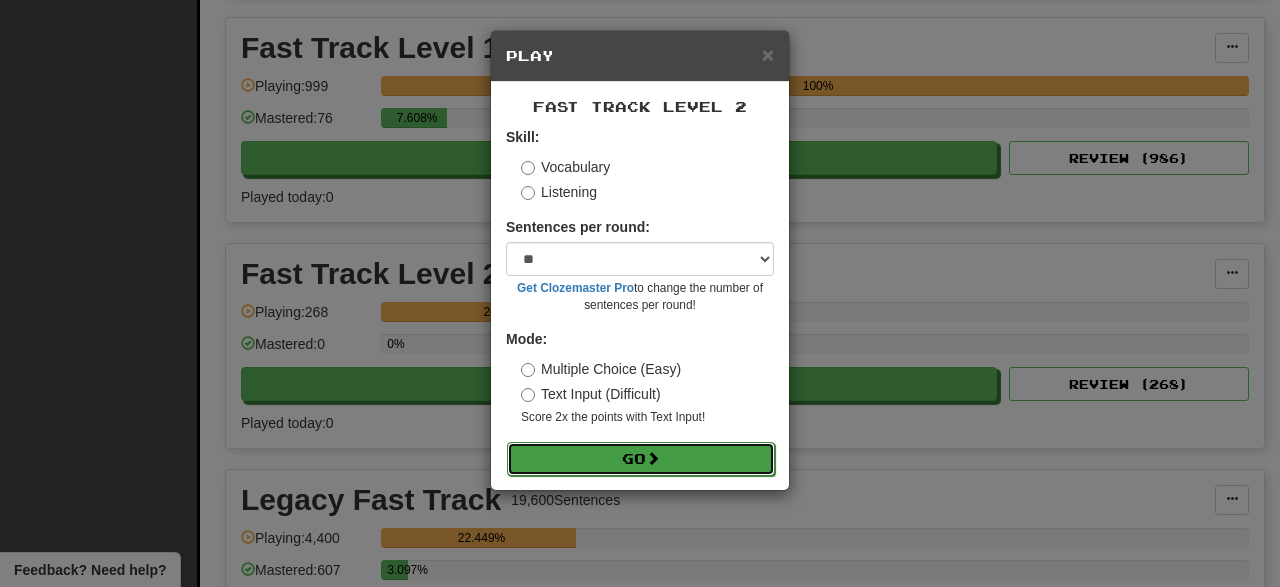 click on "Go" at bounding box center [641, 459] 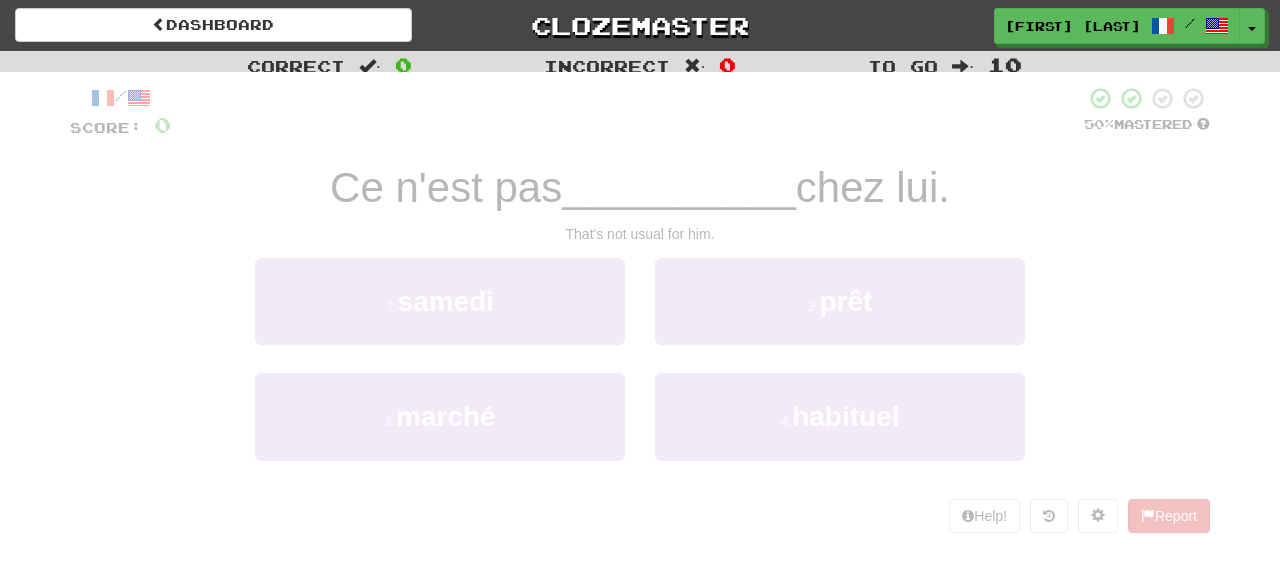 scroll, scrollTop: 0, scrollLeft: 0, axis: both 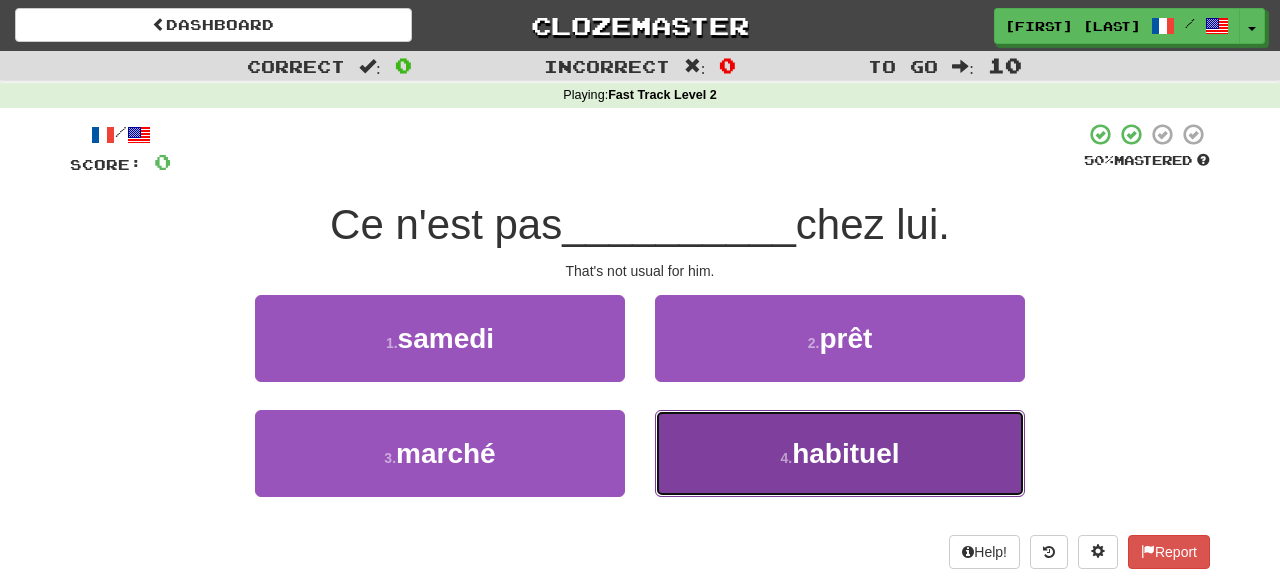 click on "habituel" at bounding box center (845, 453) 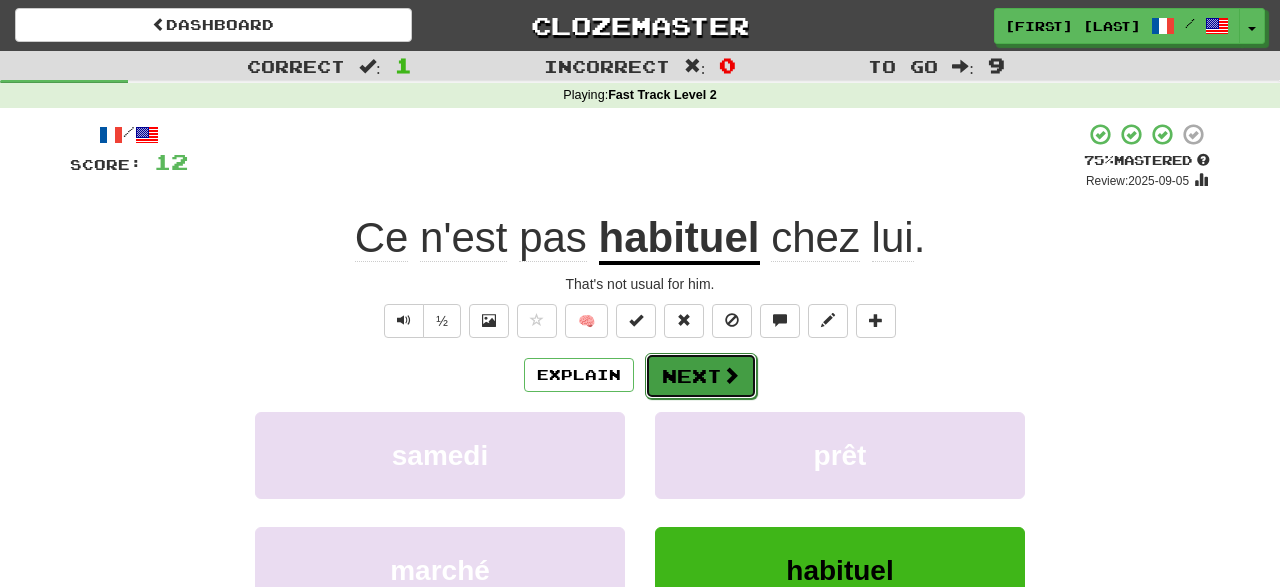 click on "Next" at bounding box center [701, 376] 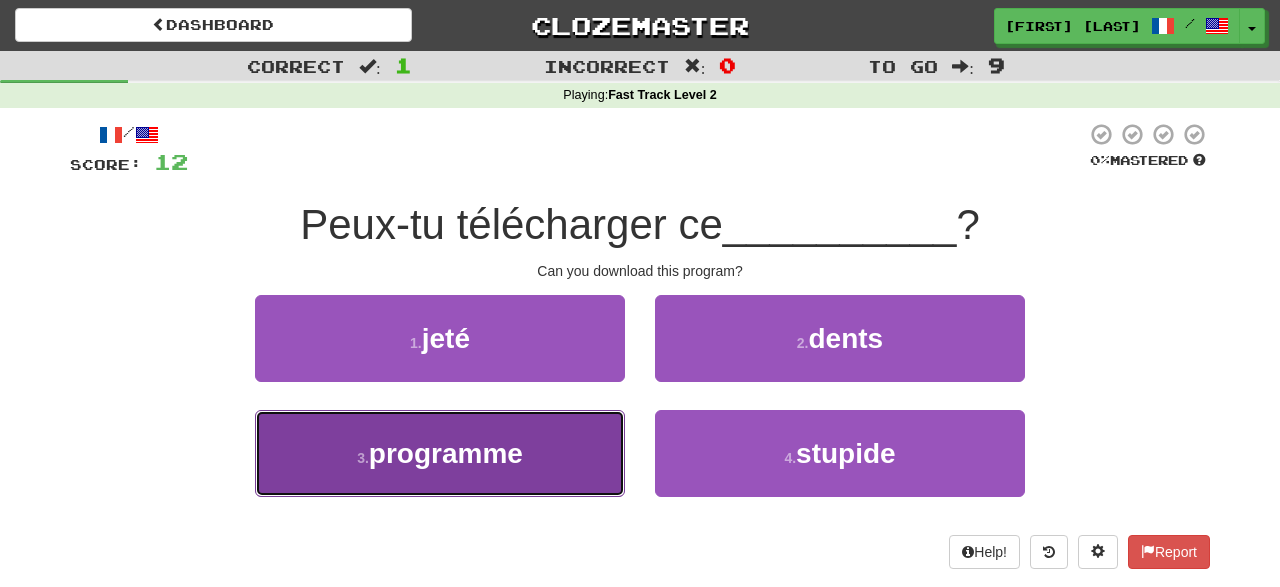 click on "programme" at bounding box center (446, 453) 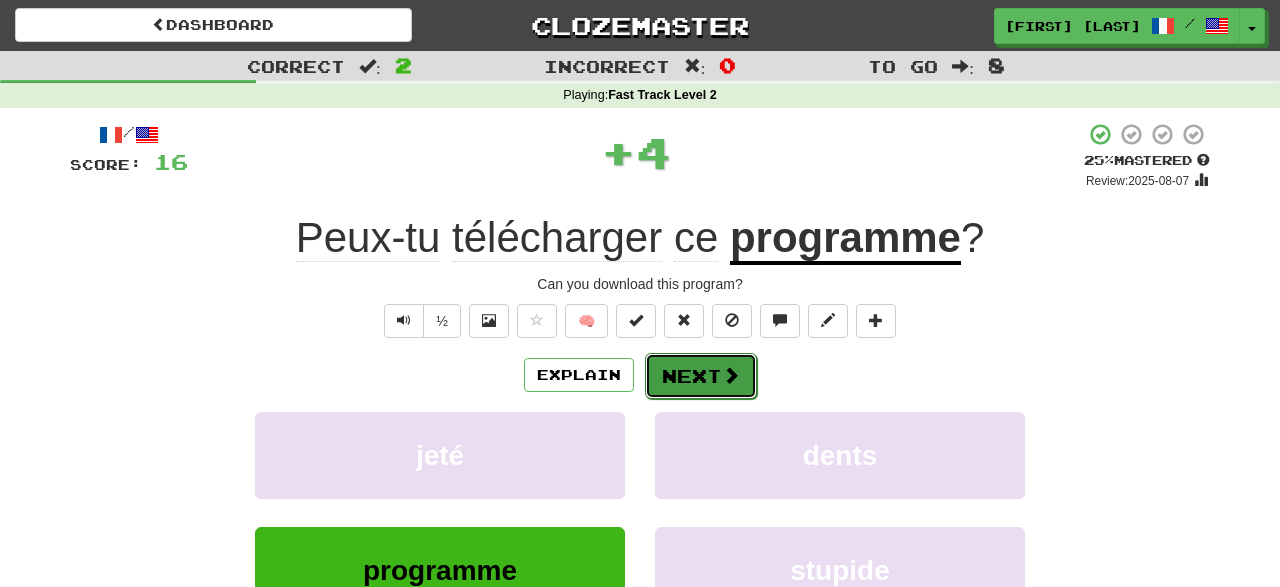 click on "Next" at bounding box center [701, 376] 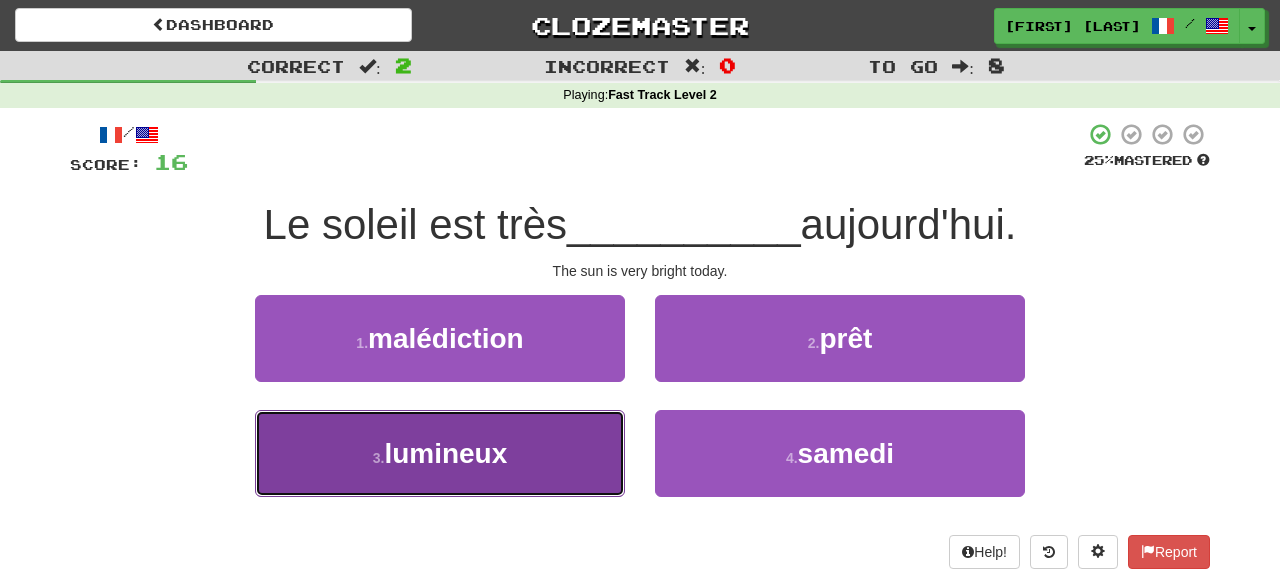 click on "lumineux" at bounding box center [445, 453] 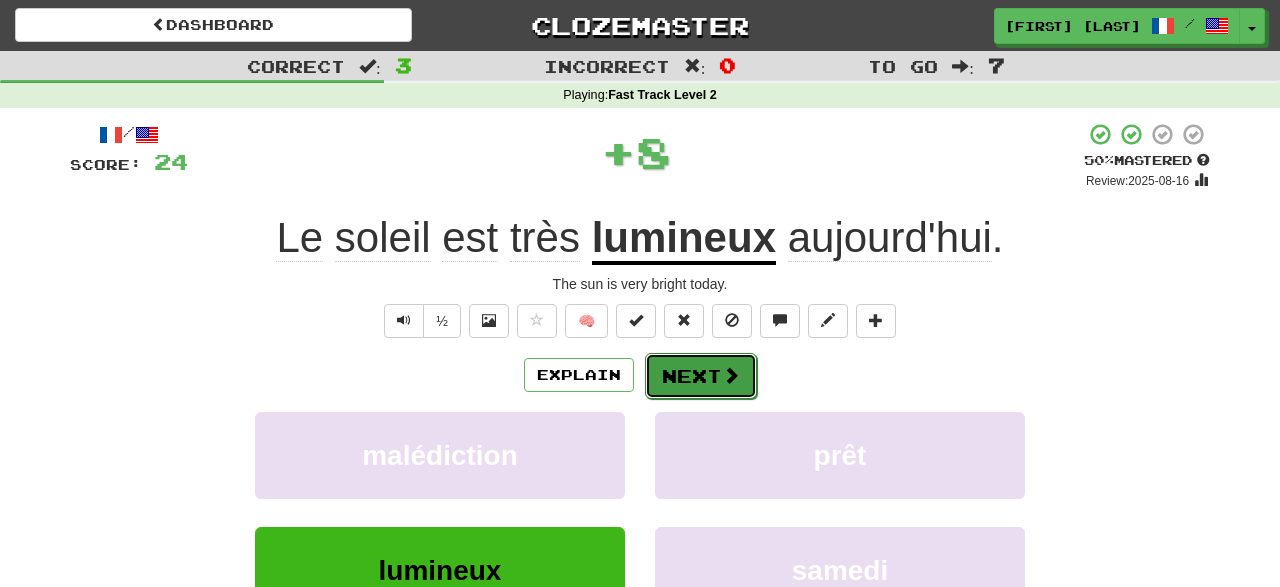 click on "Next" at bounding box center [701, 376] 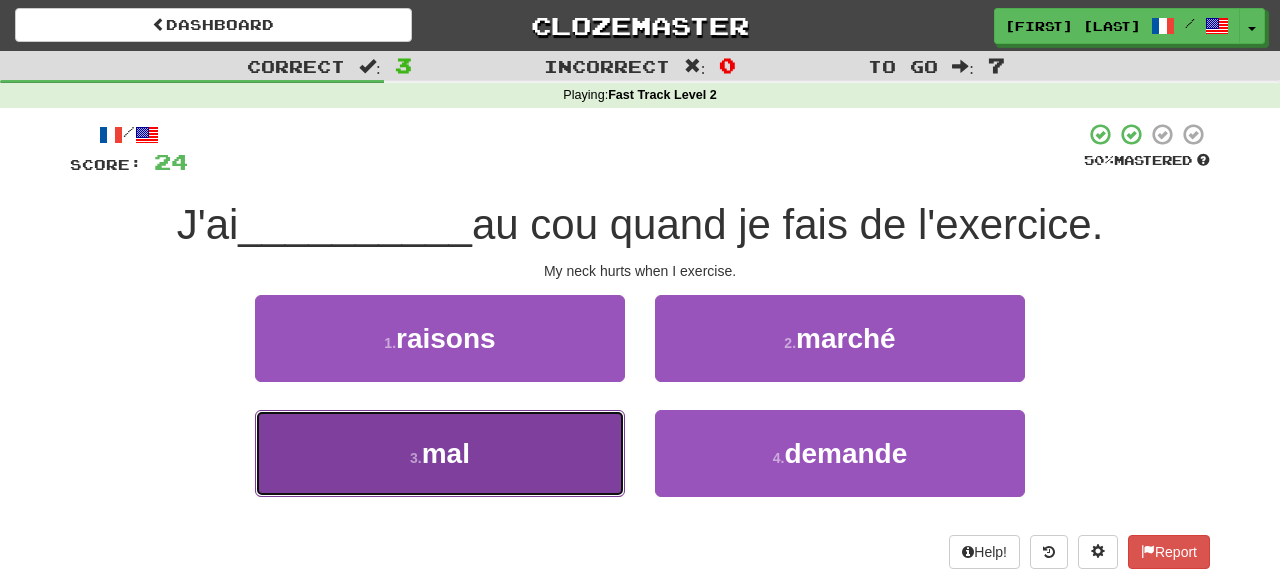 click on "3 .  mal" at bounding box center [440, 453] 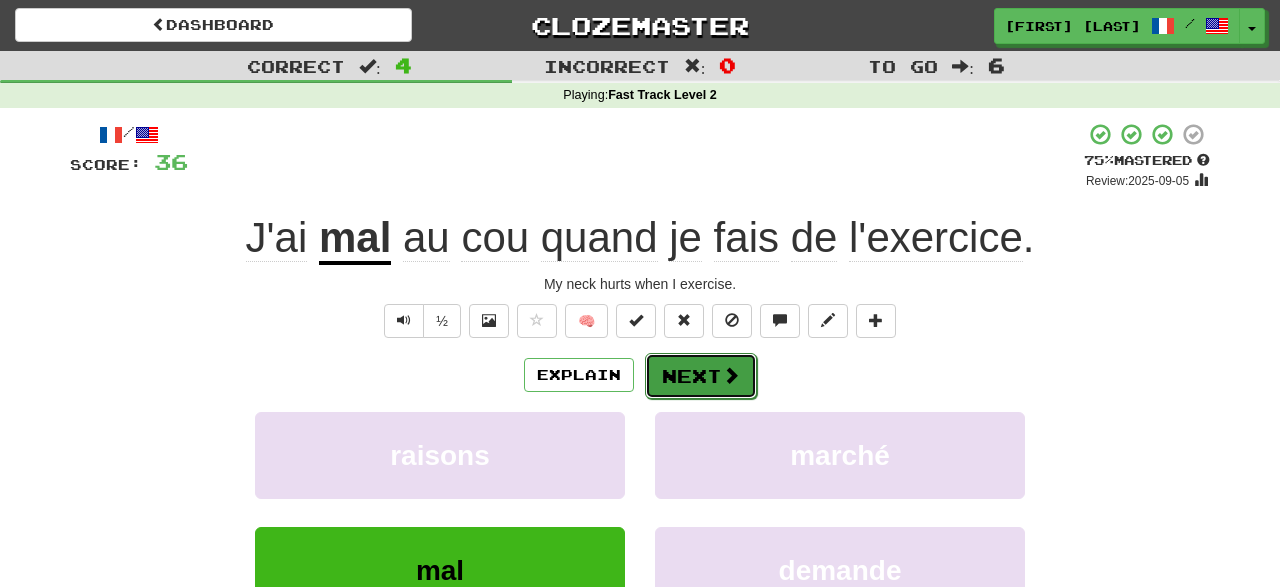 click on "Next" at bounding box center [701, 376] 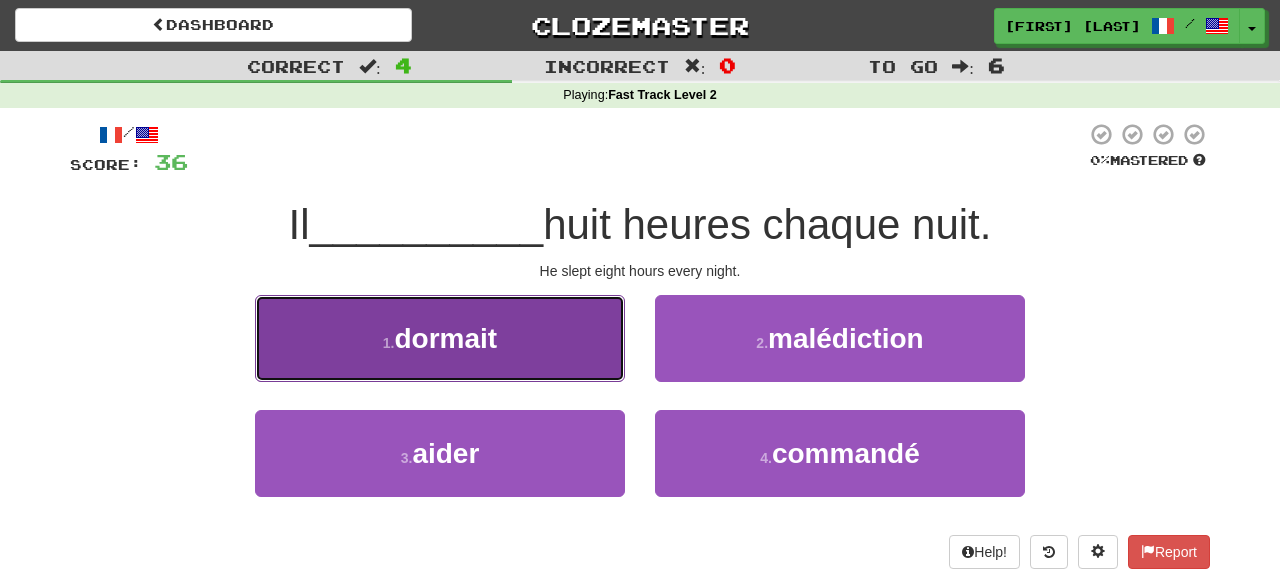 click on "dormait" at bounding box center [446, 338] 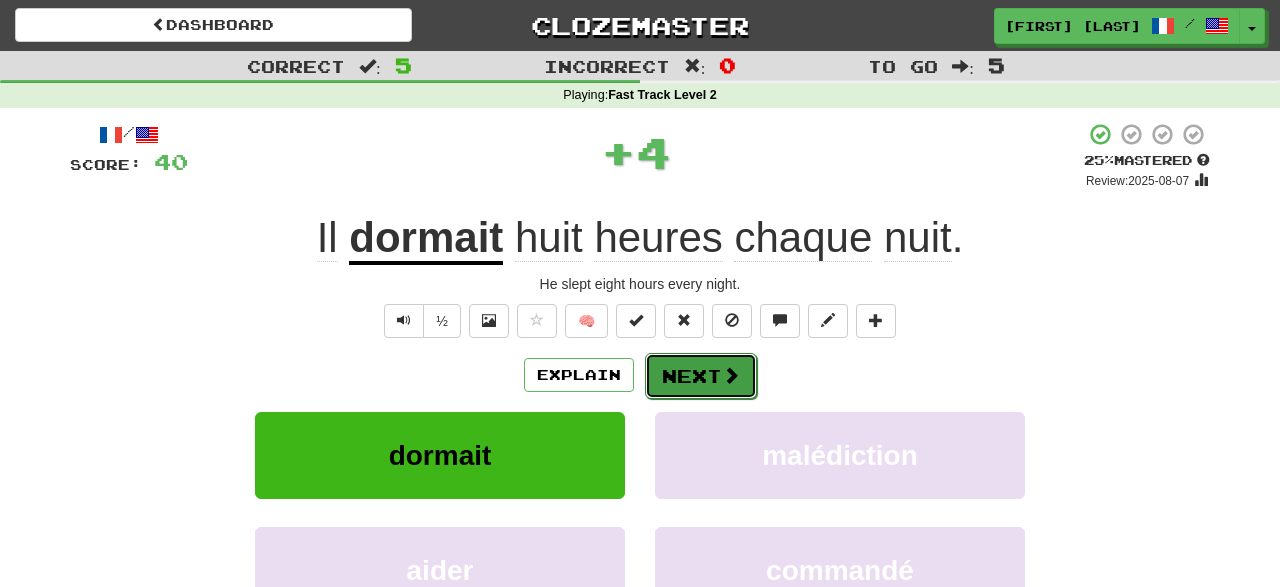 click on "Next" at bounding box center (701, 376) 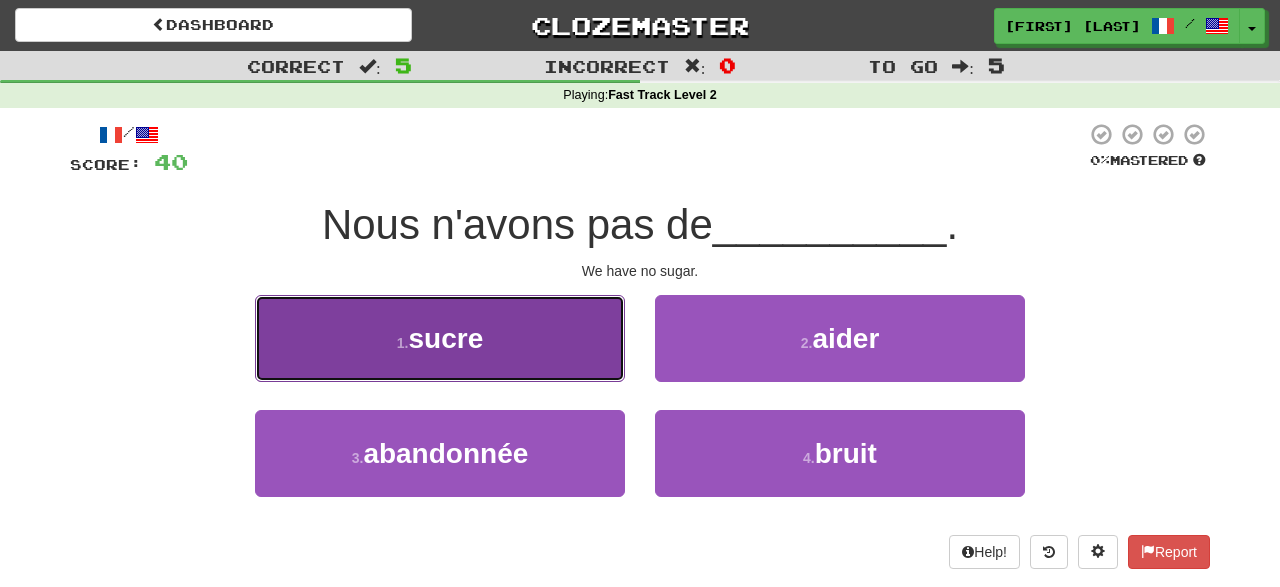 click on "sucre" at bounding box center [445, 338] 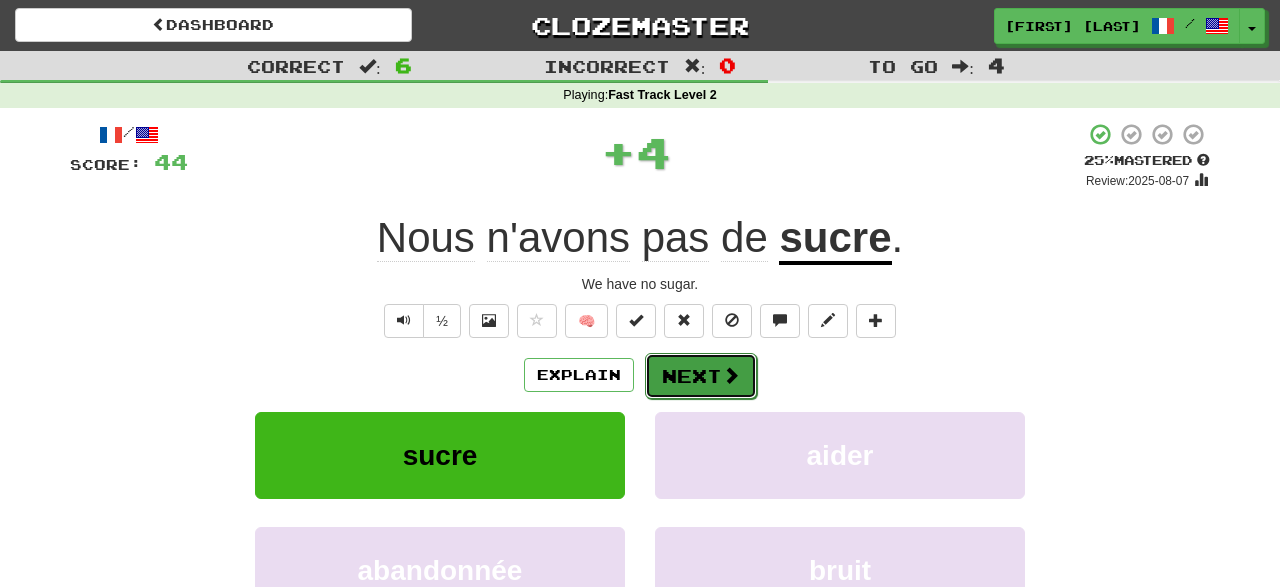 click on "Next" at bounding box center [701, 376] 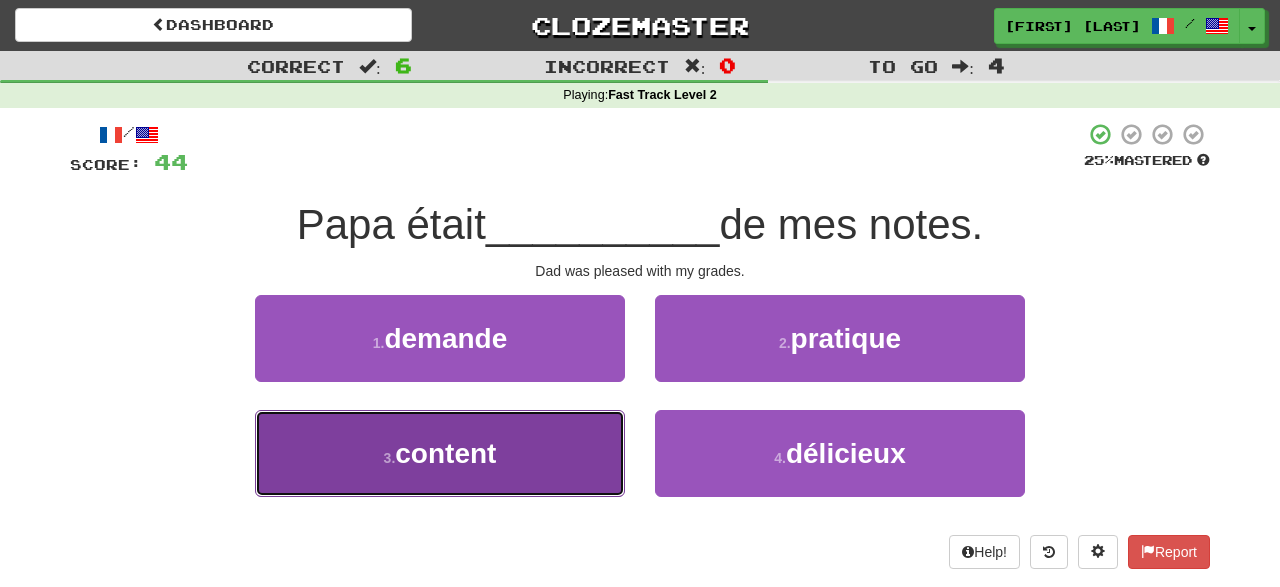 click on "3 .  content" at bounding box center [440, 453] 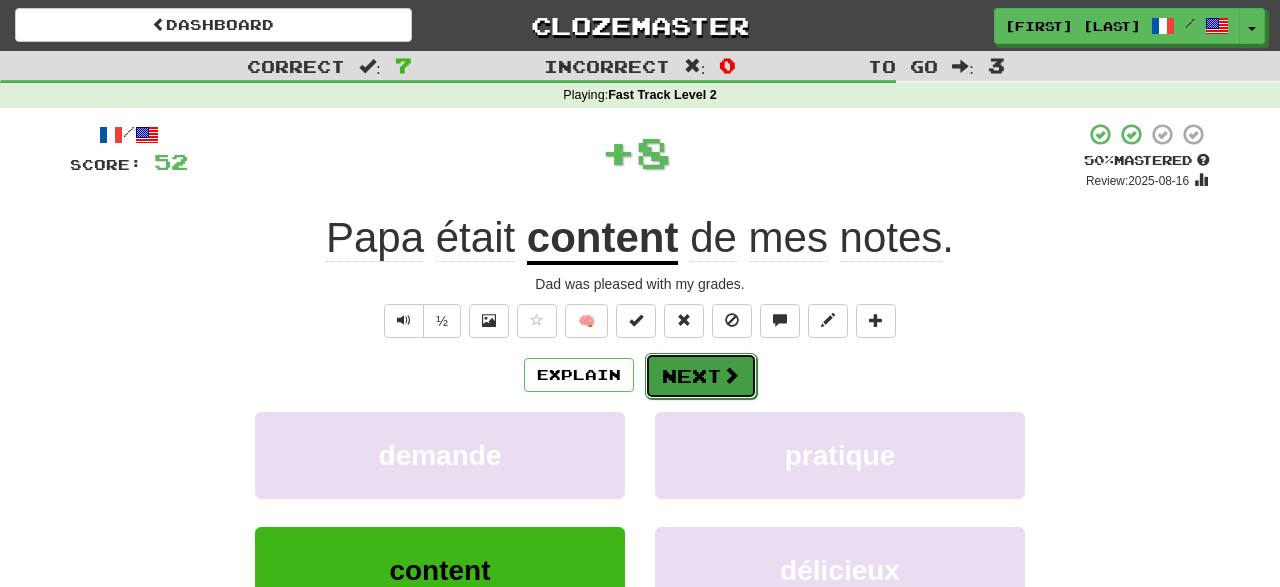 click on "Next" at bounding box center (701, 376) 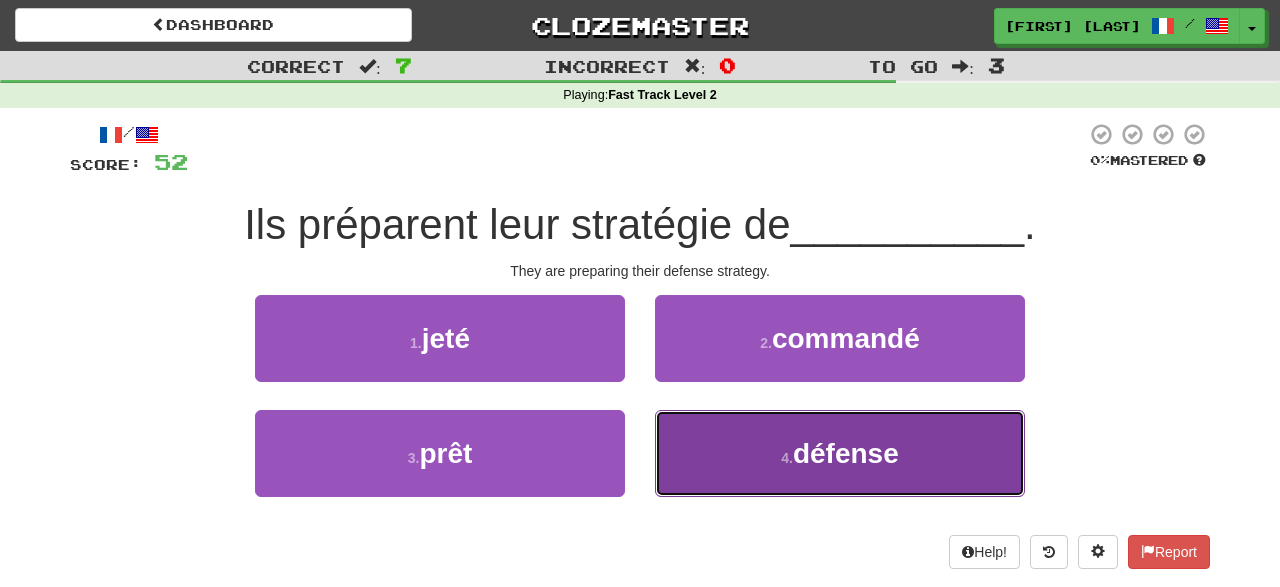 click on "défense" at bounding box center (846, 453) 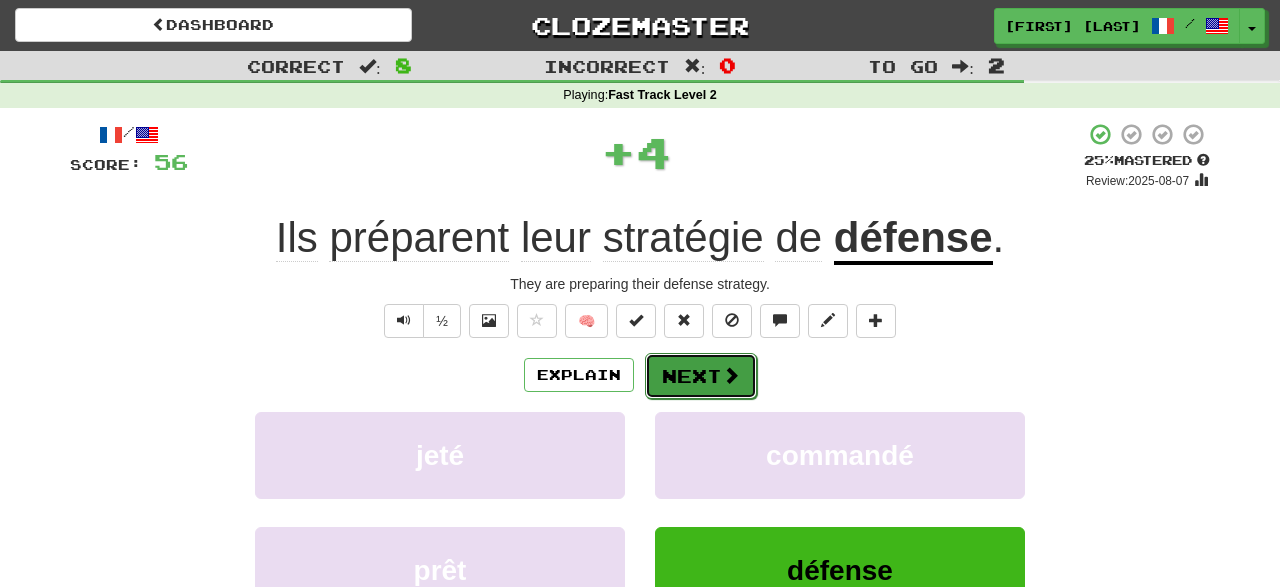 click on "Next" at bounding box center [701, 376] 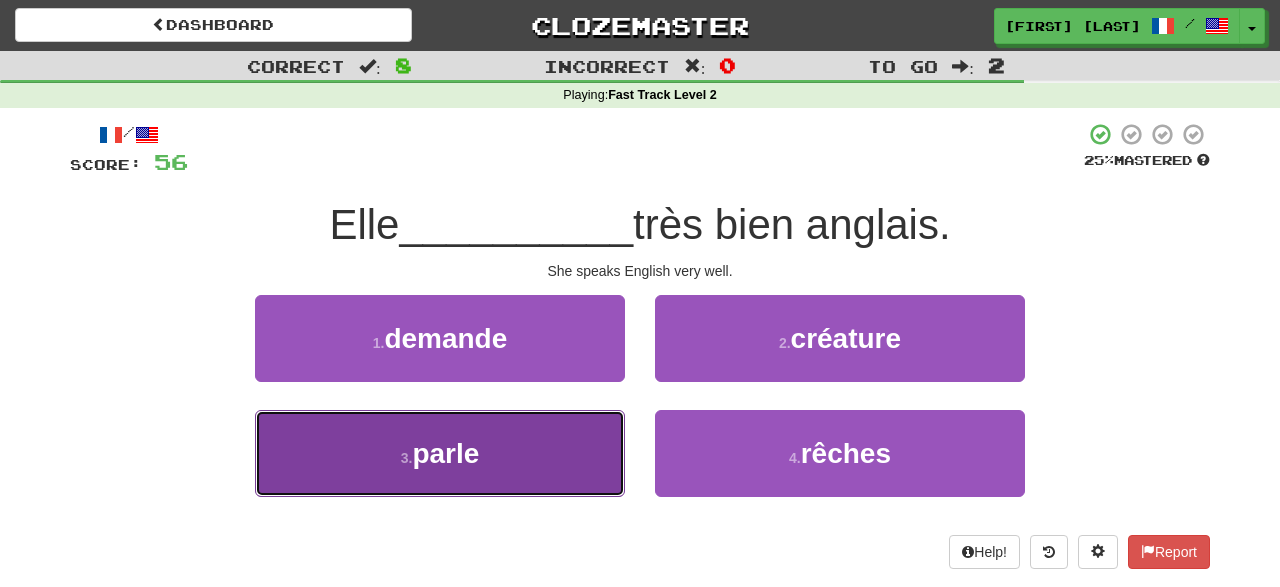 click on "3 .  parle" at bounding box center [440, 453] 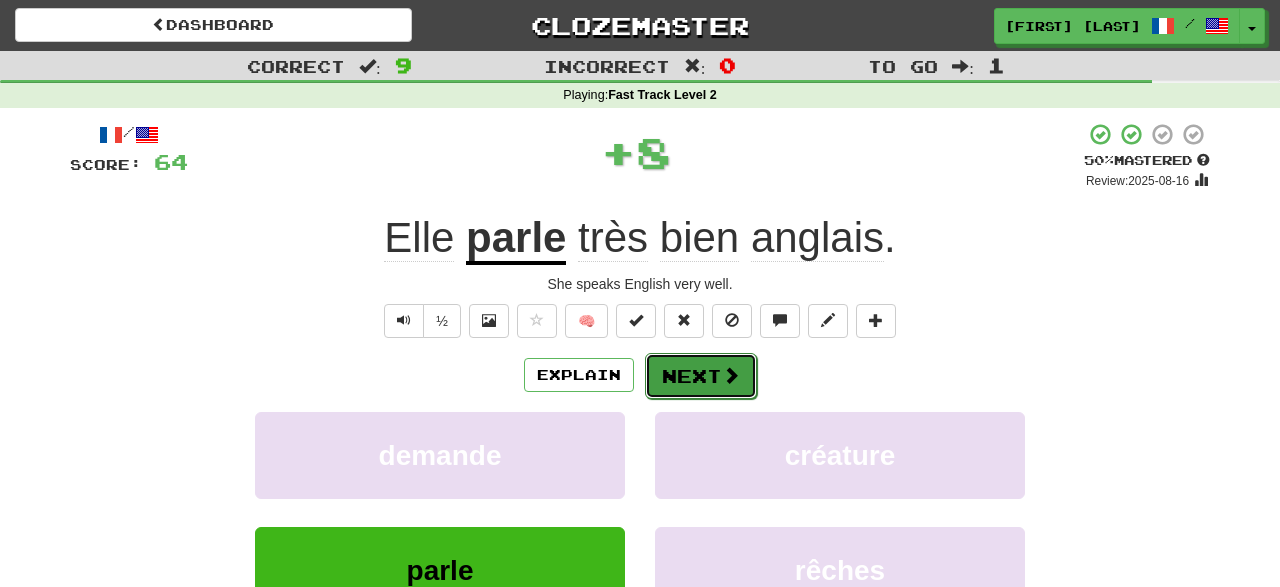 click on "Next" at bounding box center (701, 376) 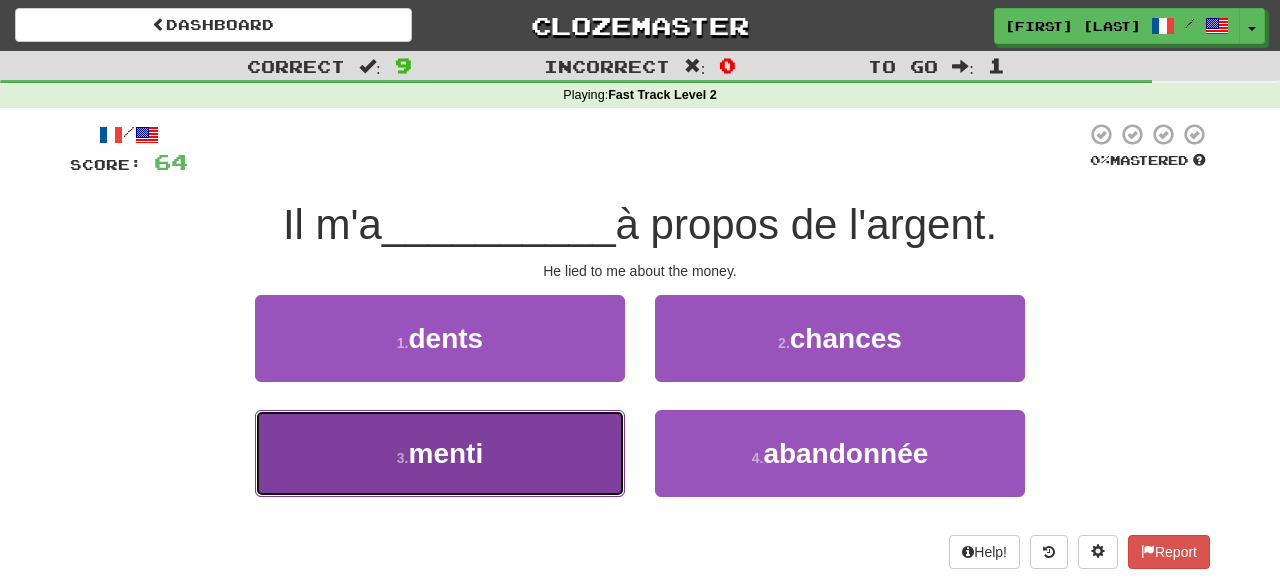 click on "3 .  menti" at bounding box center [440, 453] 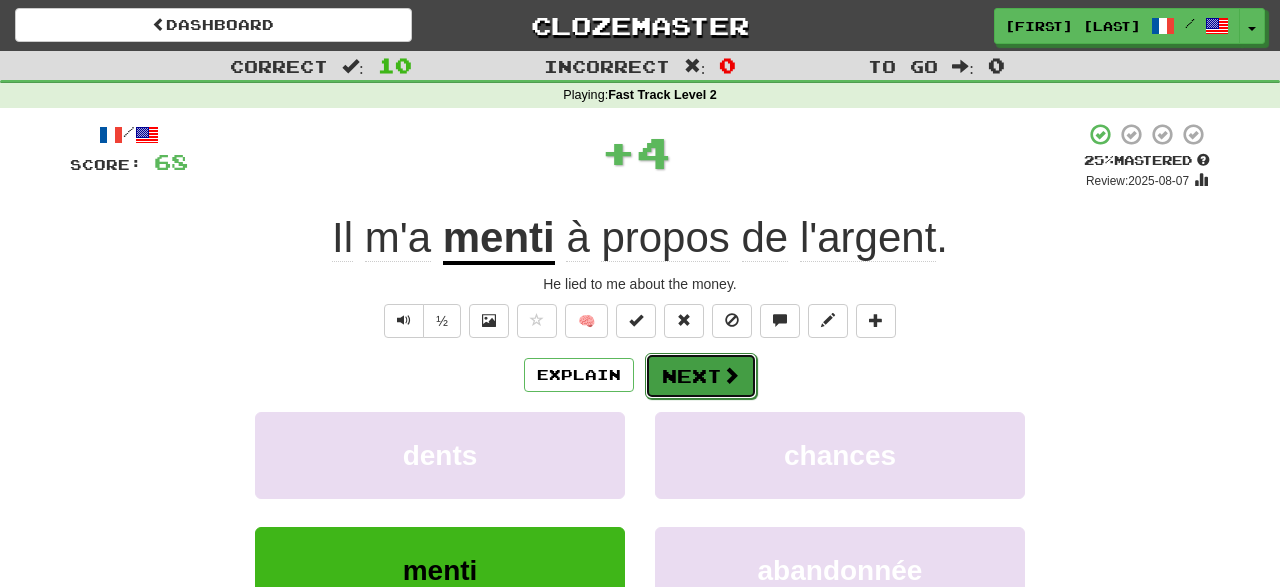 click on "Next" at bounding box center (701, 376) 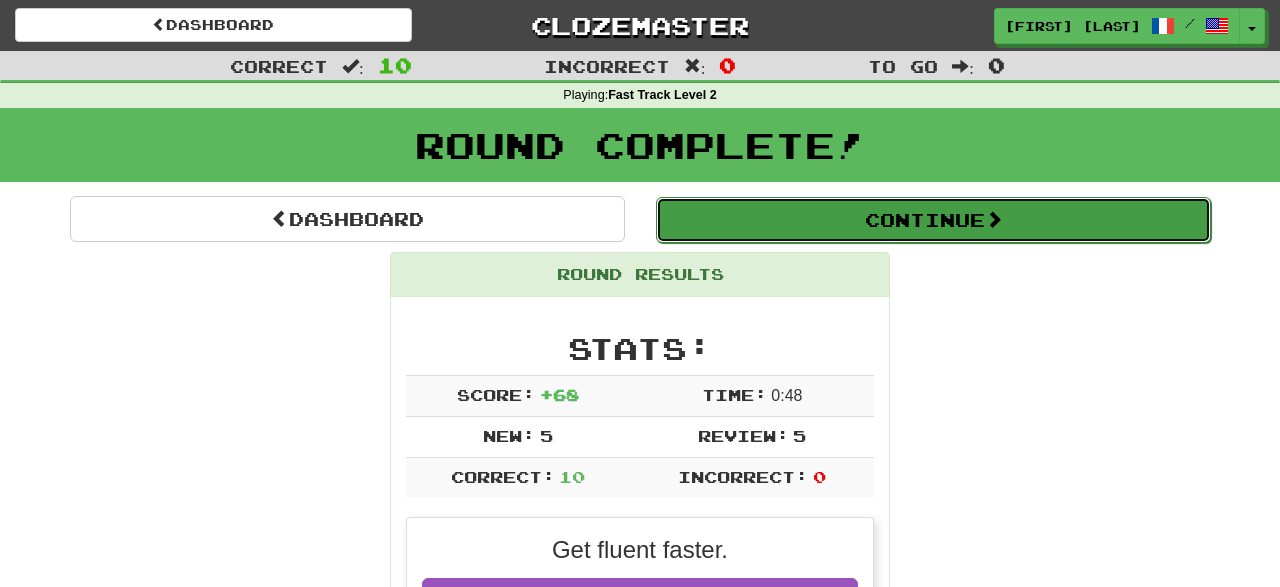 click on "Continue" at bounding box center [933, 220] 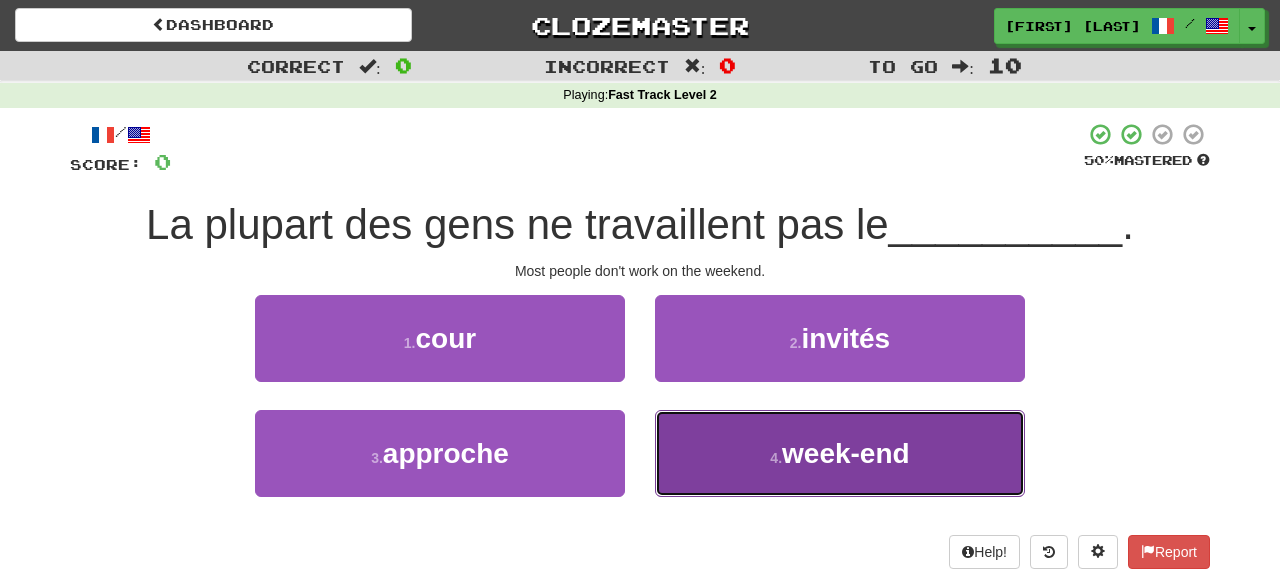 click on "4 .  week-end" at bounding box center [840, 453] 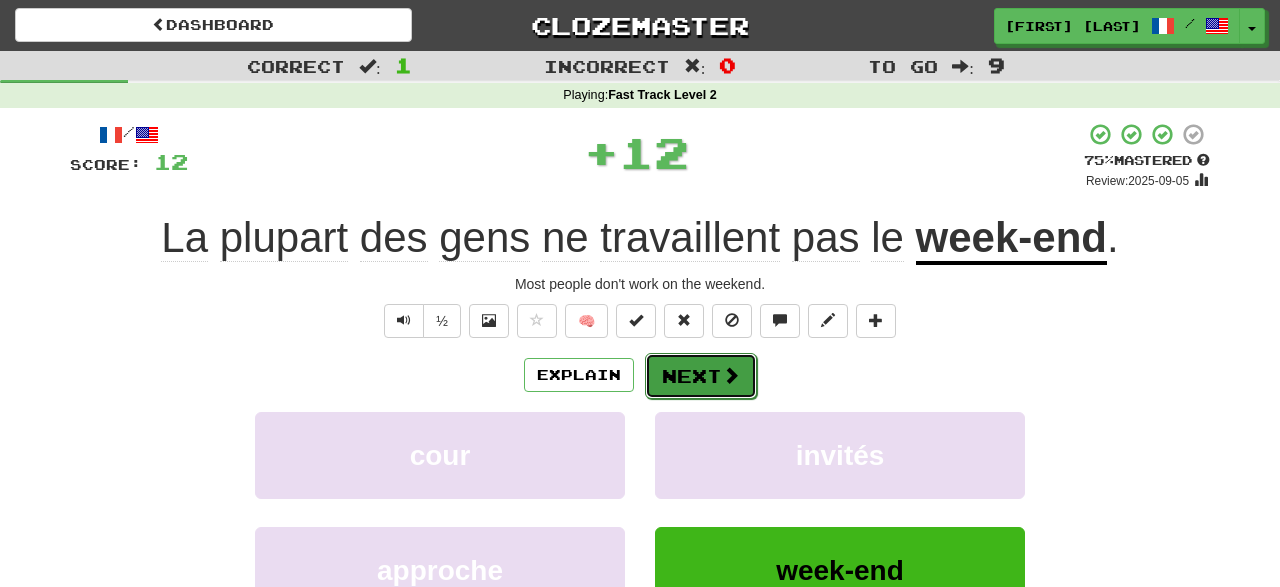 click on "Next" at bounding box center (701, 376) 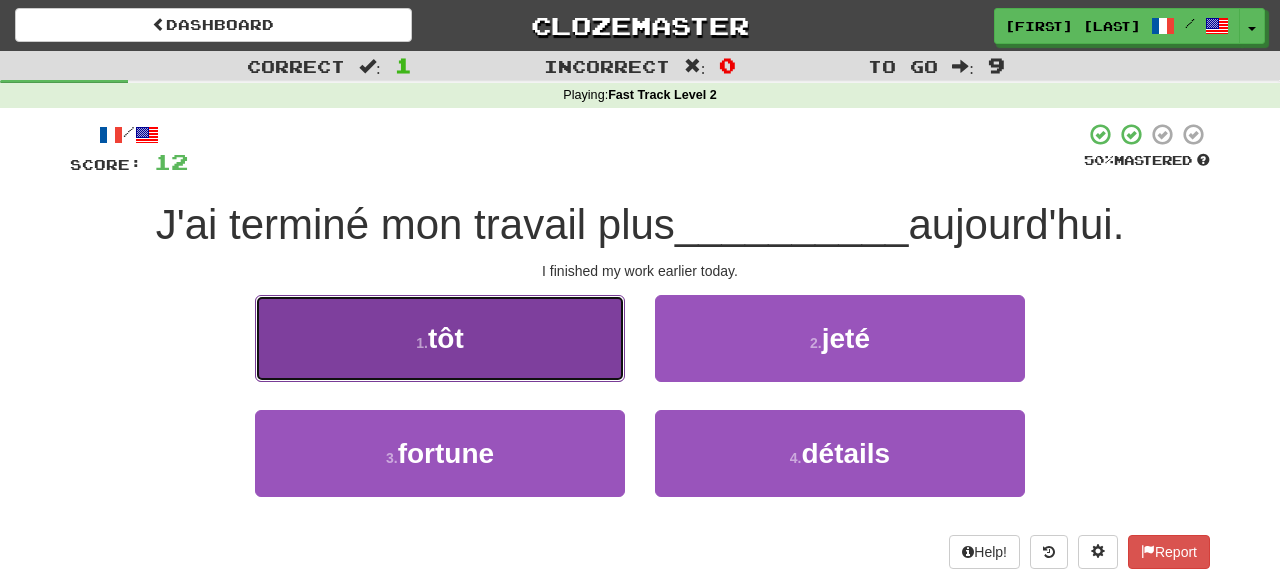 click on "1 .  tôt" at bounding box center (440, 338) 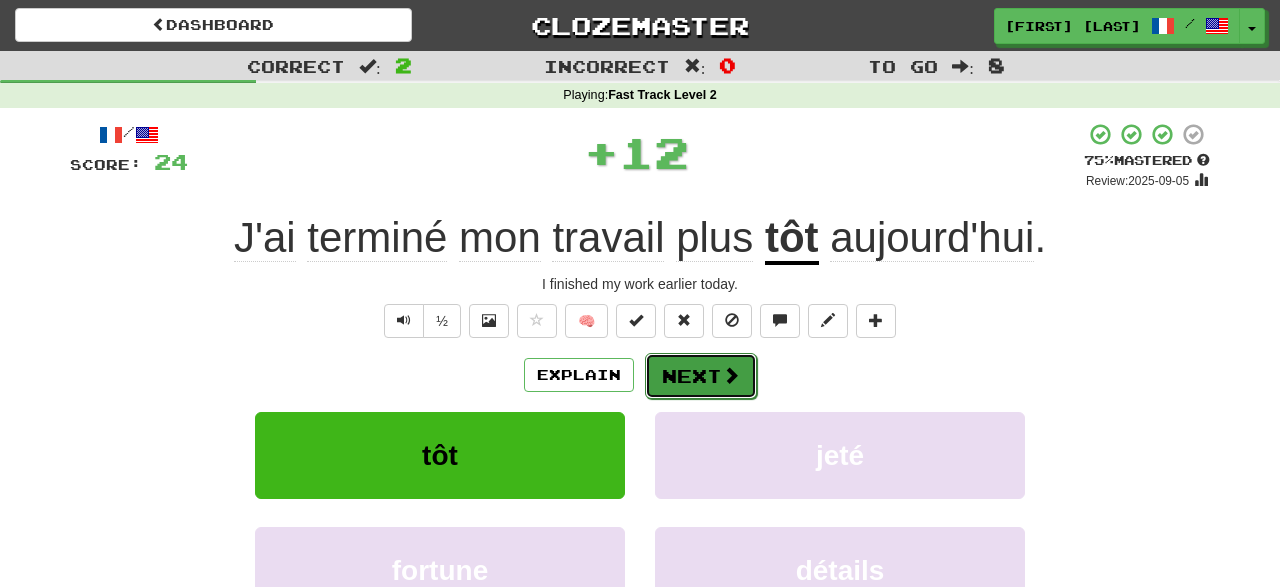click on "Next" at bounding box center (701, 376) 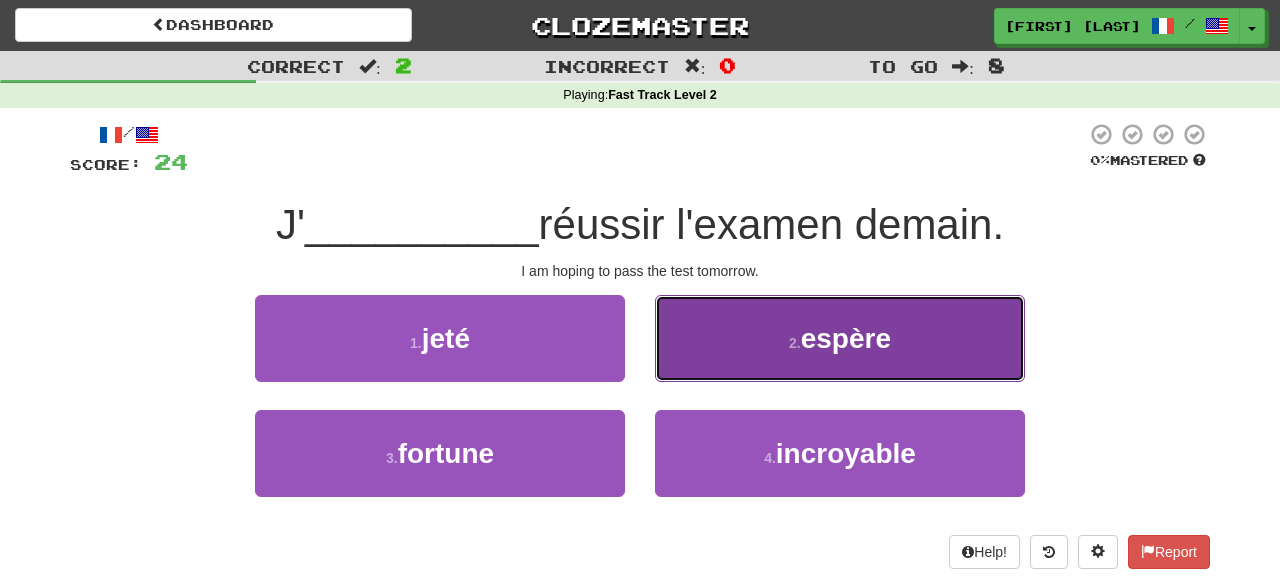 click on "espère" at bounding box center [846, 338] 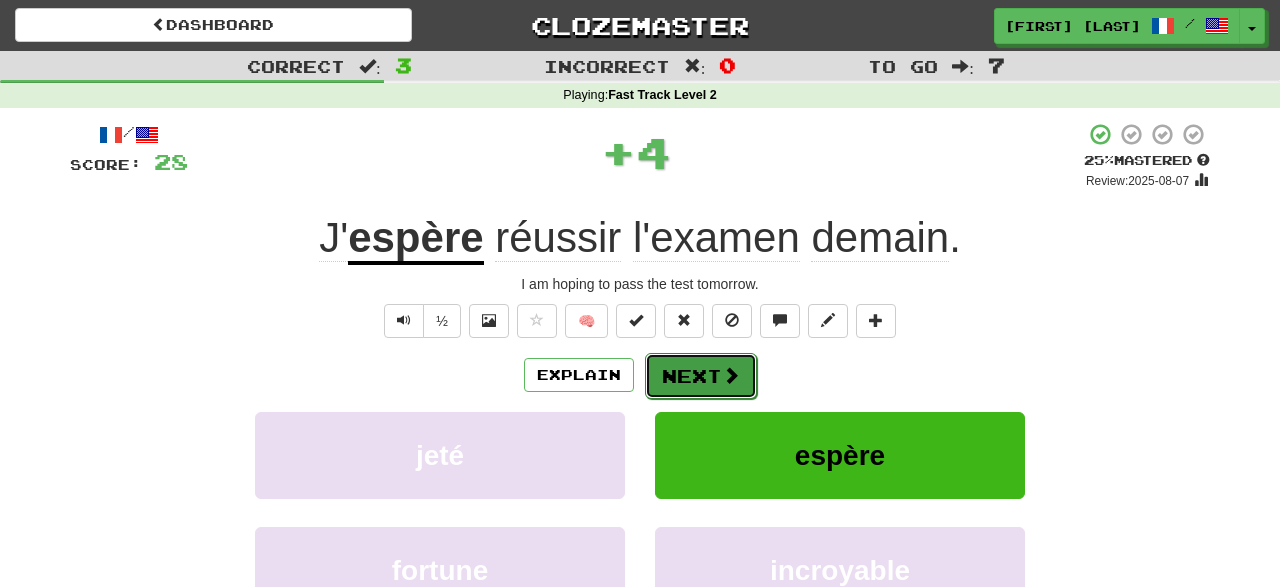 click on "Next" at bounding box center (701, 376) 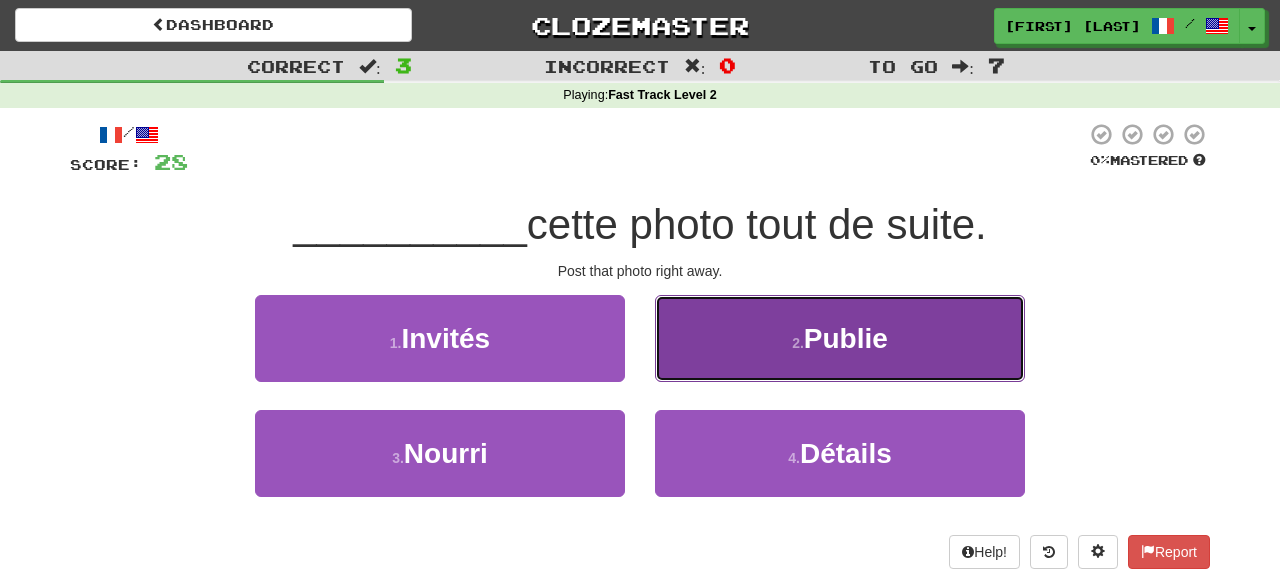 click on "2 .  Publie" at bounding box center (840, 338) 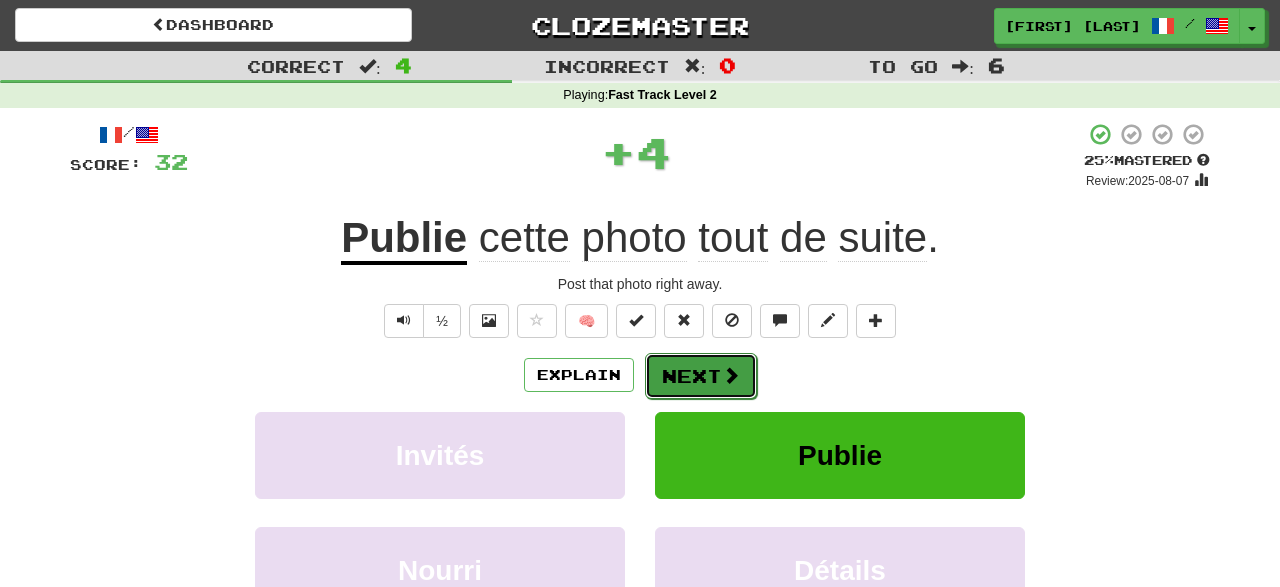 click on "Next" at bounding box center (701, 376) 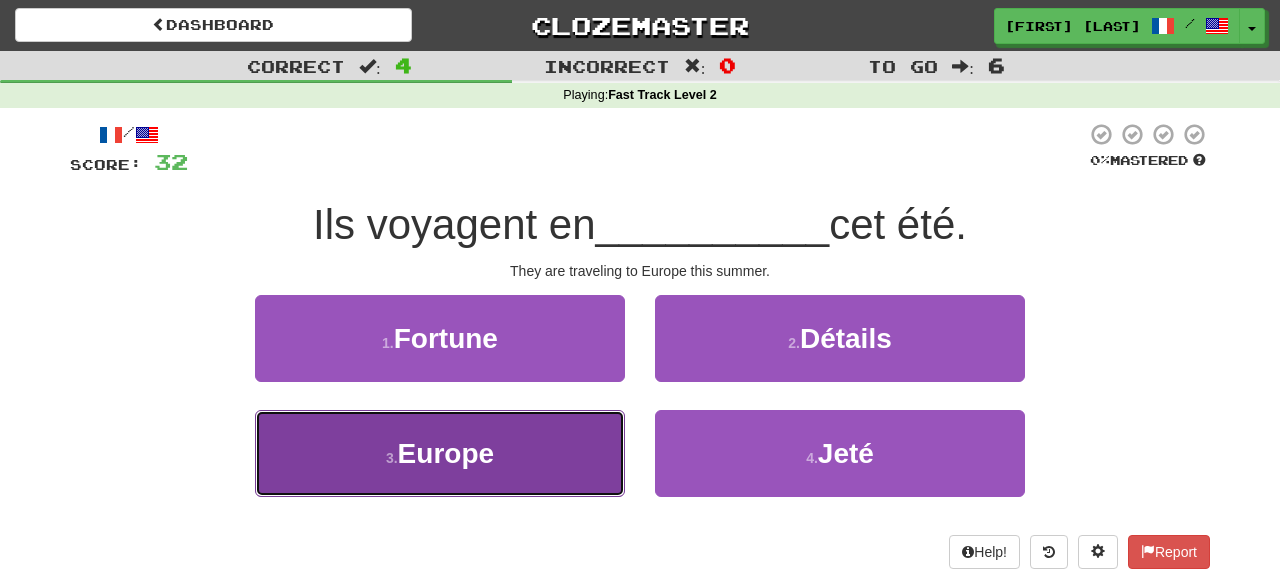 click on "3 .  [COUNTRY]" at bounding box center [440, 453] 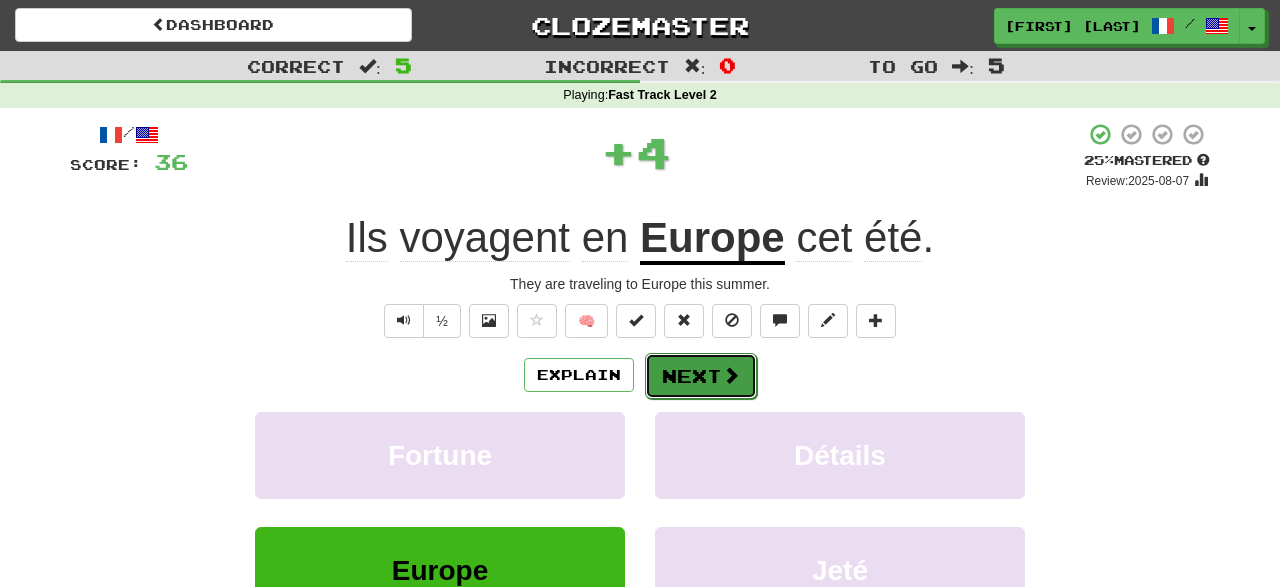 click on "Next" at bounding box center [701, 376] 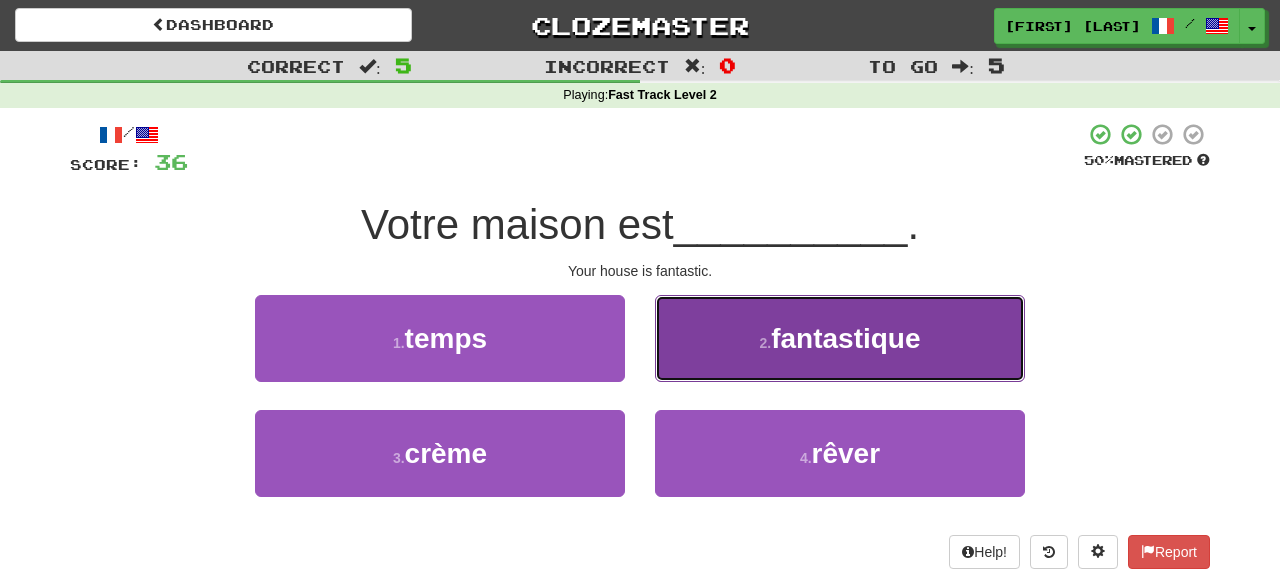 click on "2 .  fantastique" at bounding box center (840, 338) 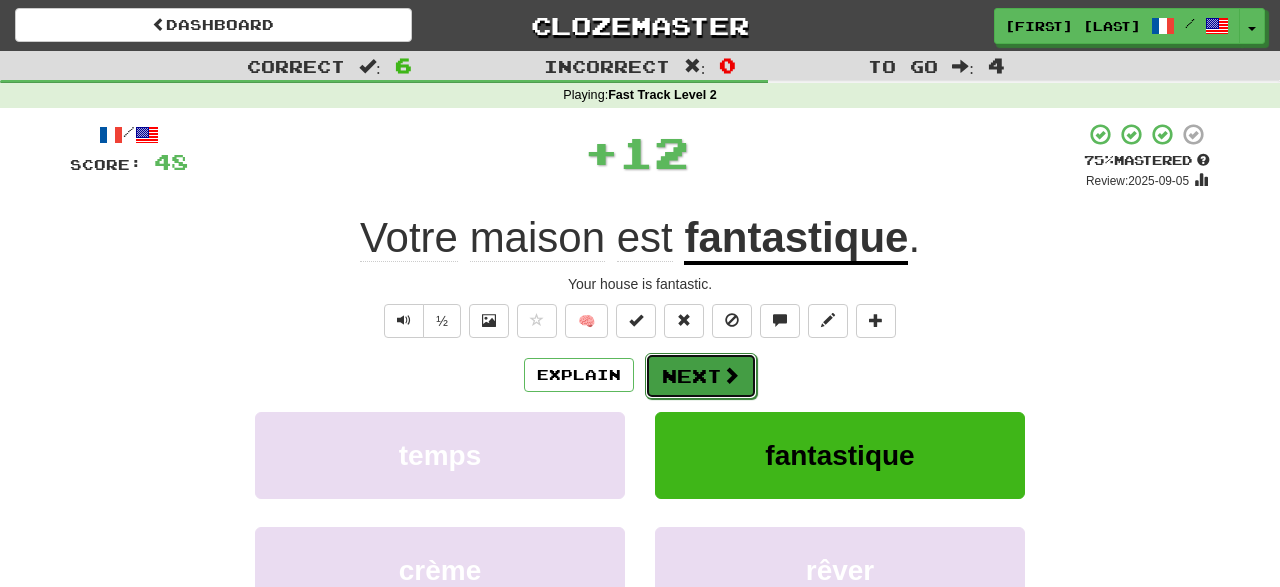 click on "Next" at bounding box center (701, 376) 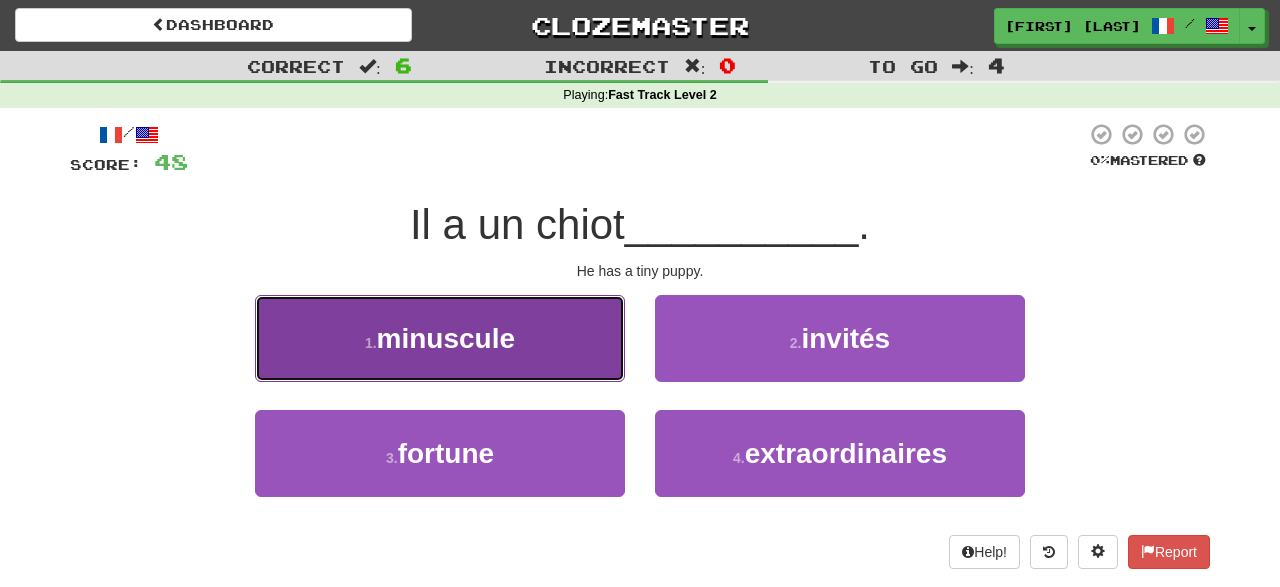 click on "1 .  minuscule" at bounding box center [440, 338] 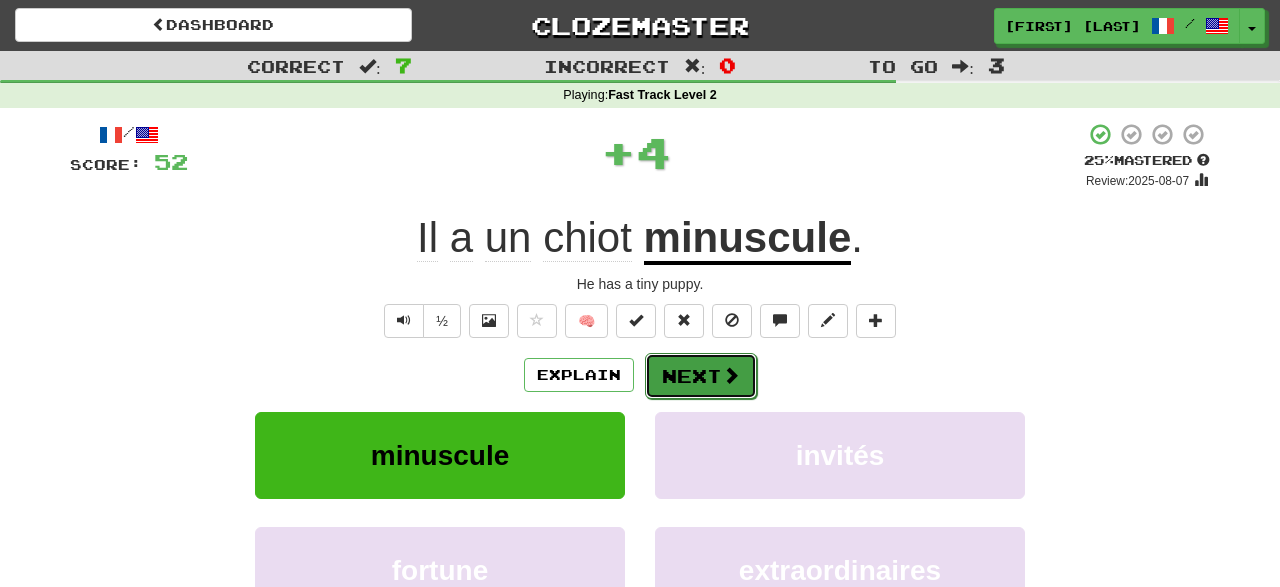 click on "Next" at bounding box center (701, 376) 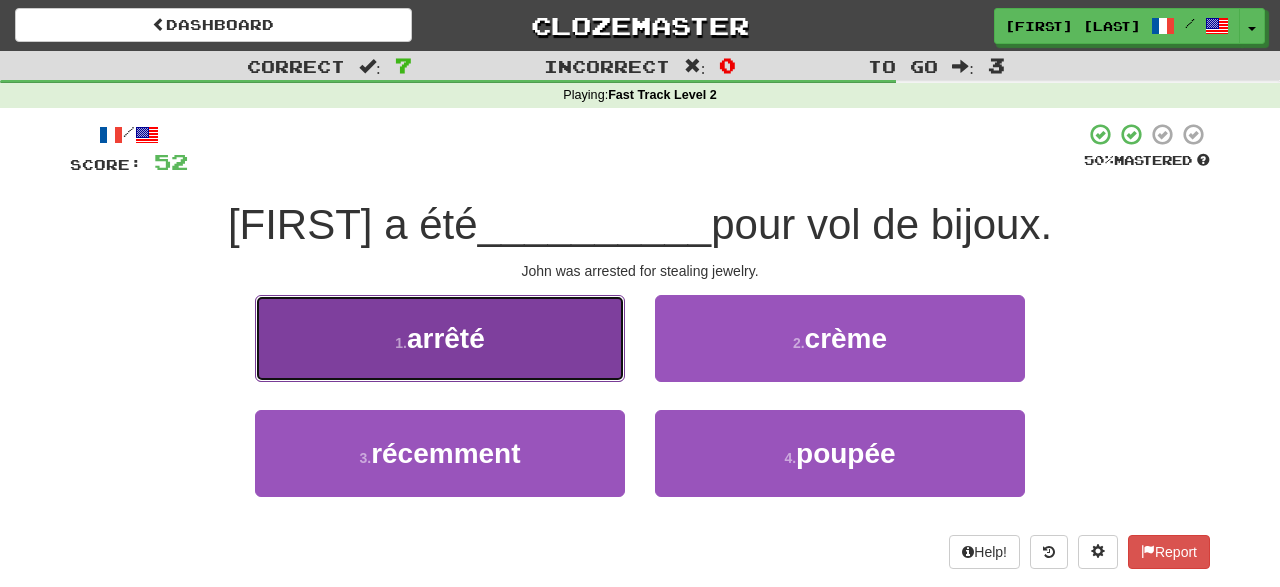 click on "1 .  arrêté" at bounding box center (440, 338) 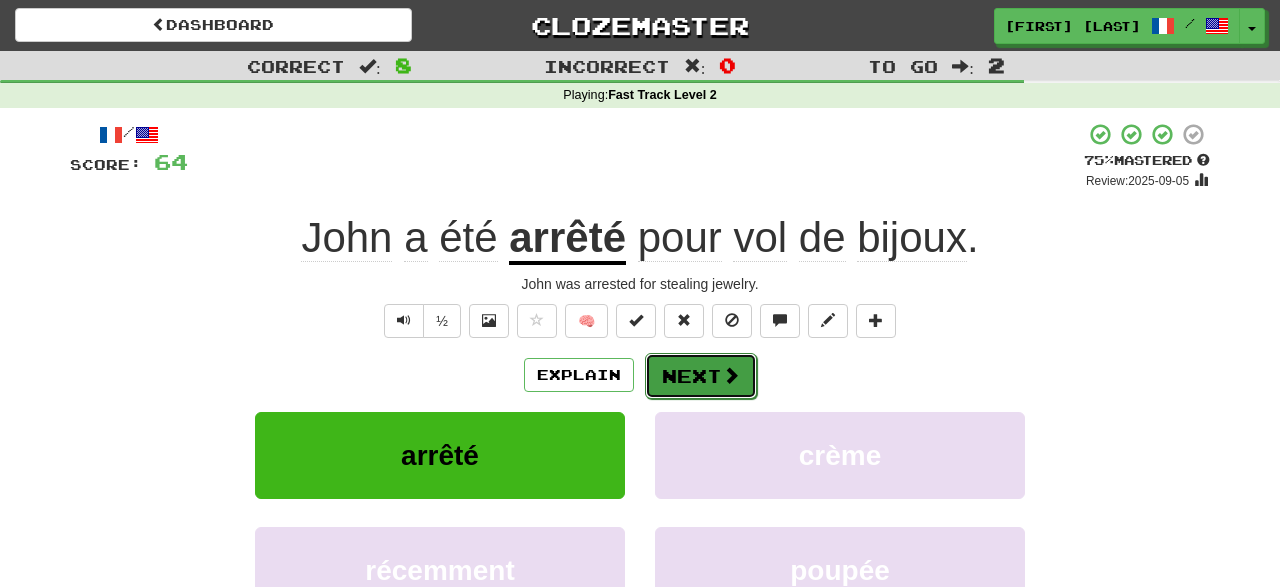 click on "Next" at bounding box center [701, 376] 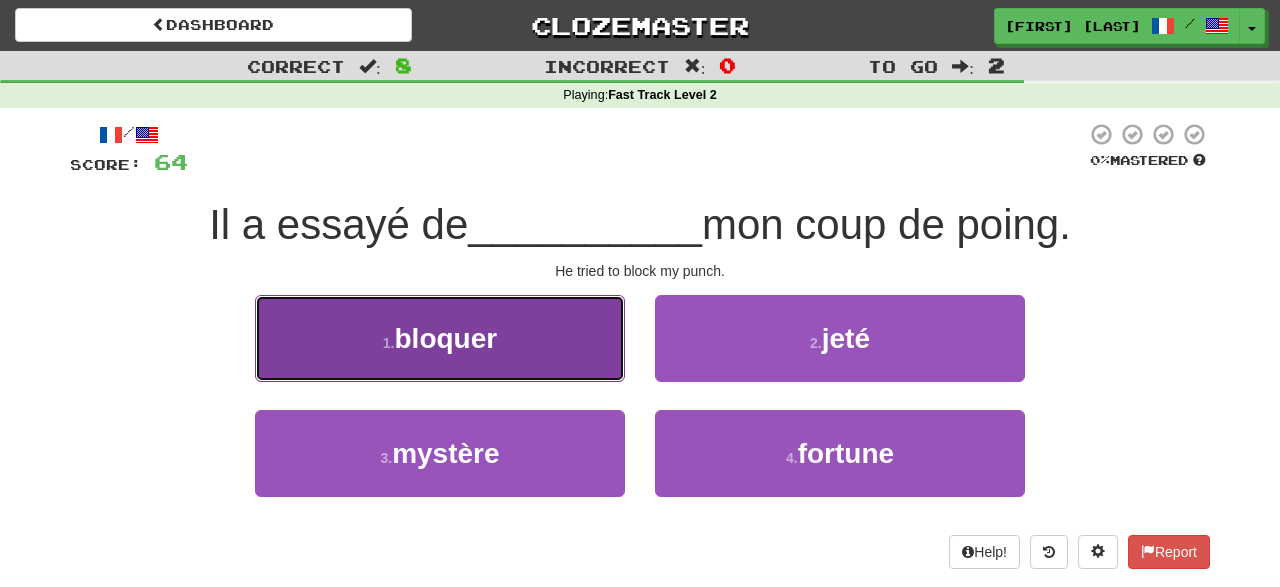 click on "1 .  bloquer" at bounding box center (440, 338) 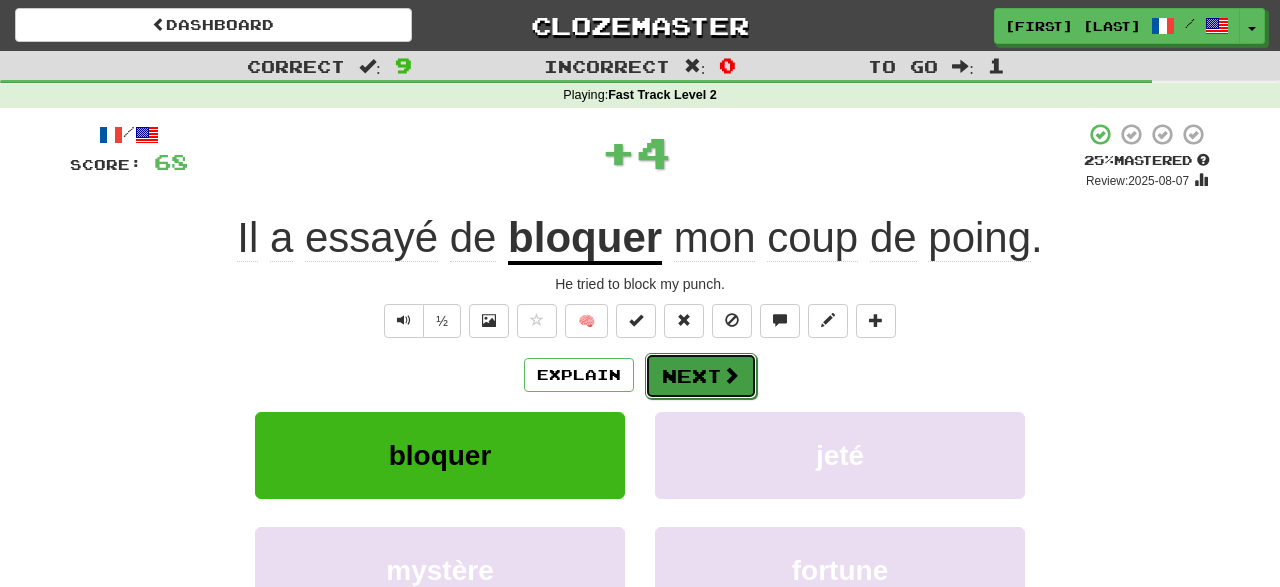 click on "Next" at bounding box center [701, 376] 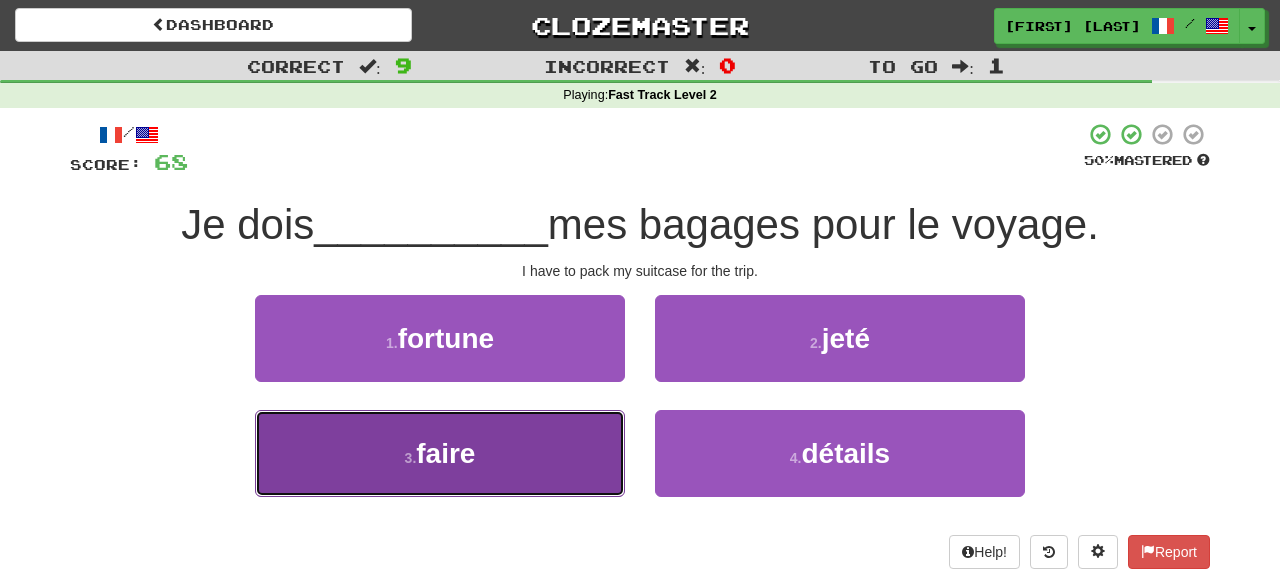 click on "3 .  faire" at bounding box center [440, 453] 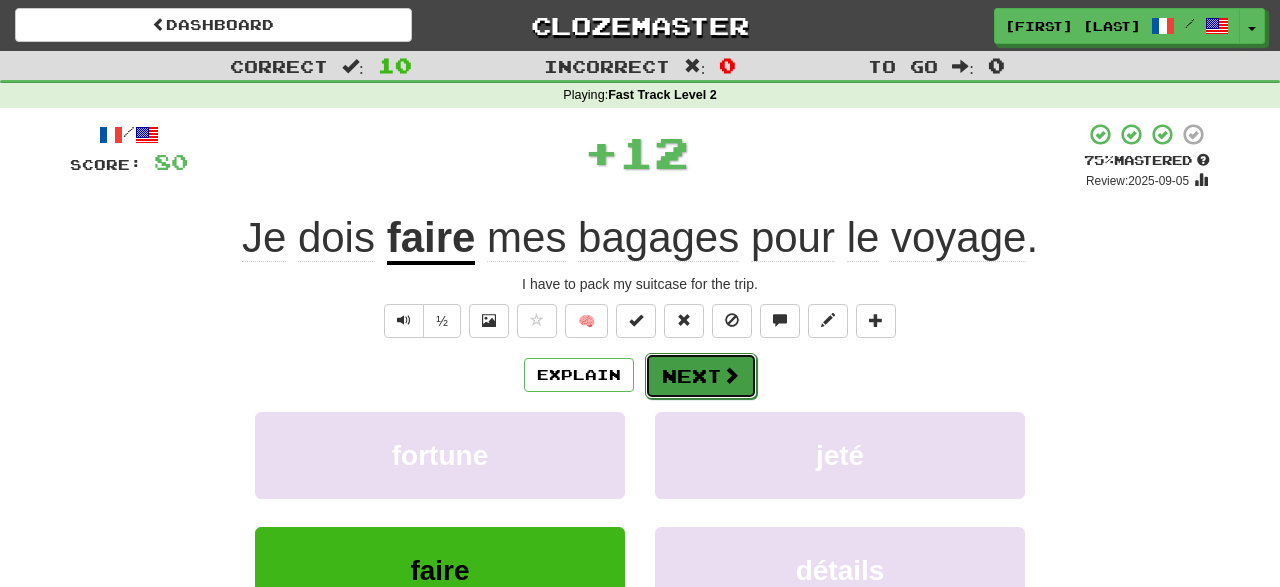 click on "Next" at bounding box center [701, 376] 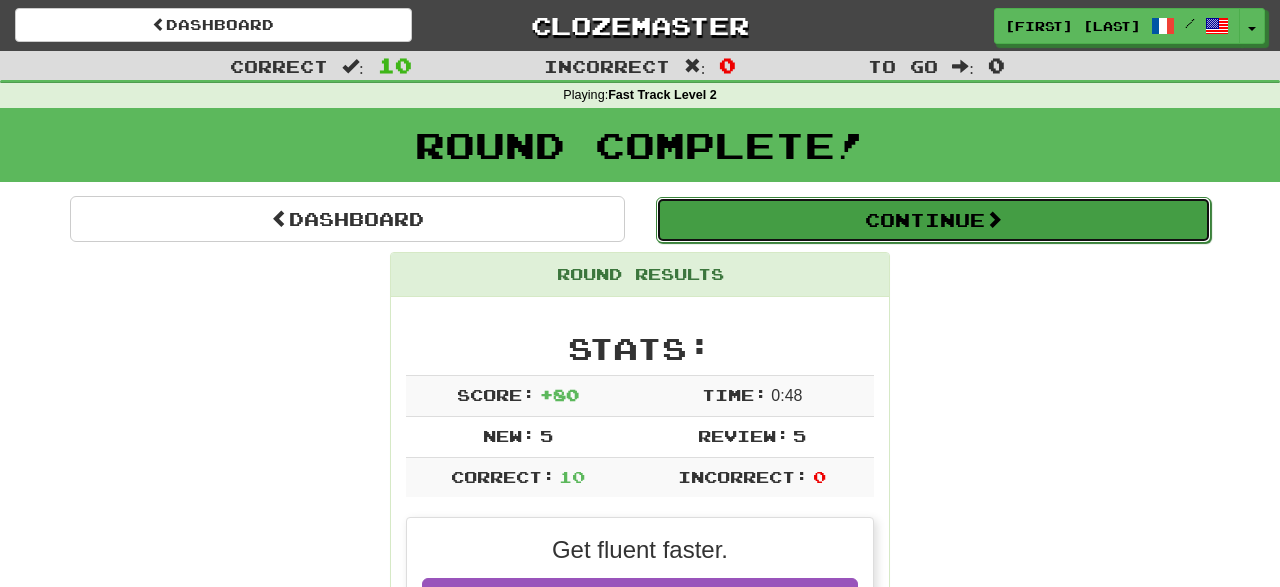 click on "Continue" at bounding box center (933, 220) 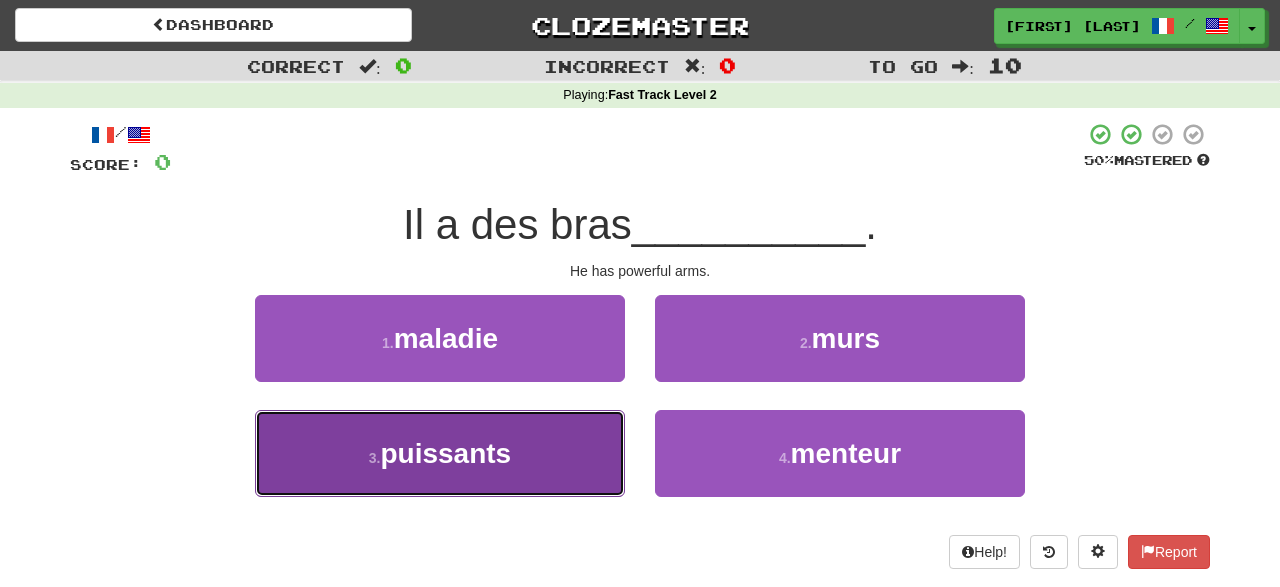 click on "3 .  puissants" at bounding box center (440, 453) 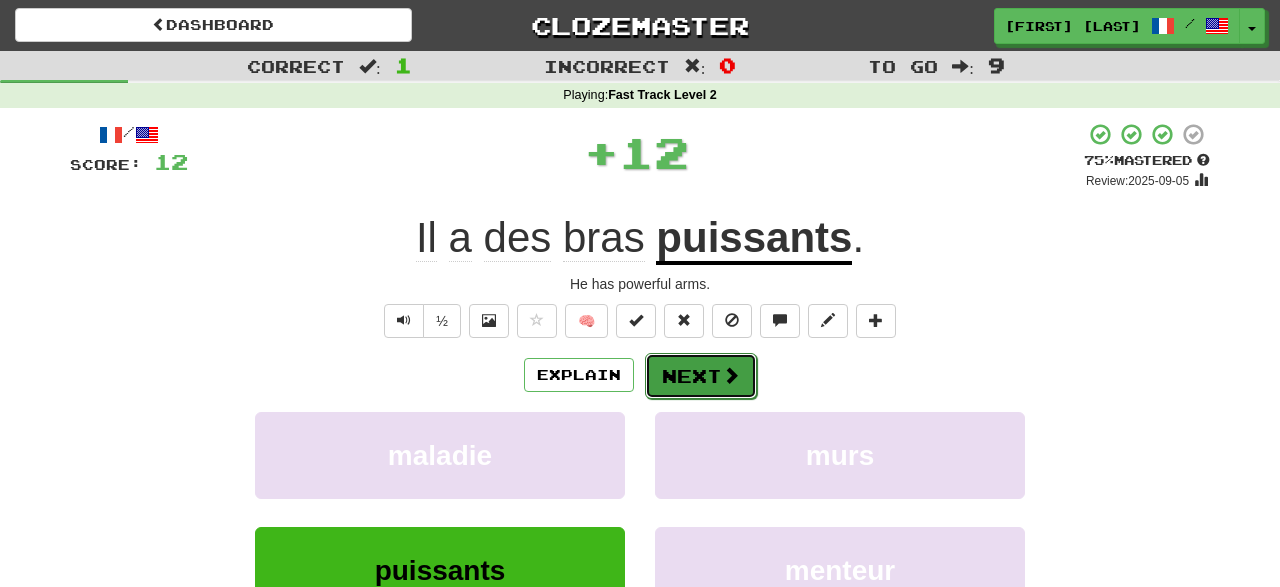 click on "Next" at bounding box center (701, 376) 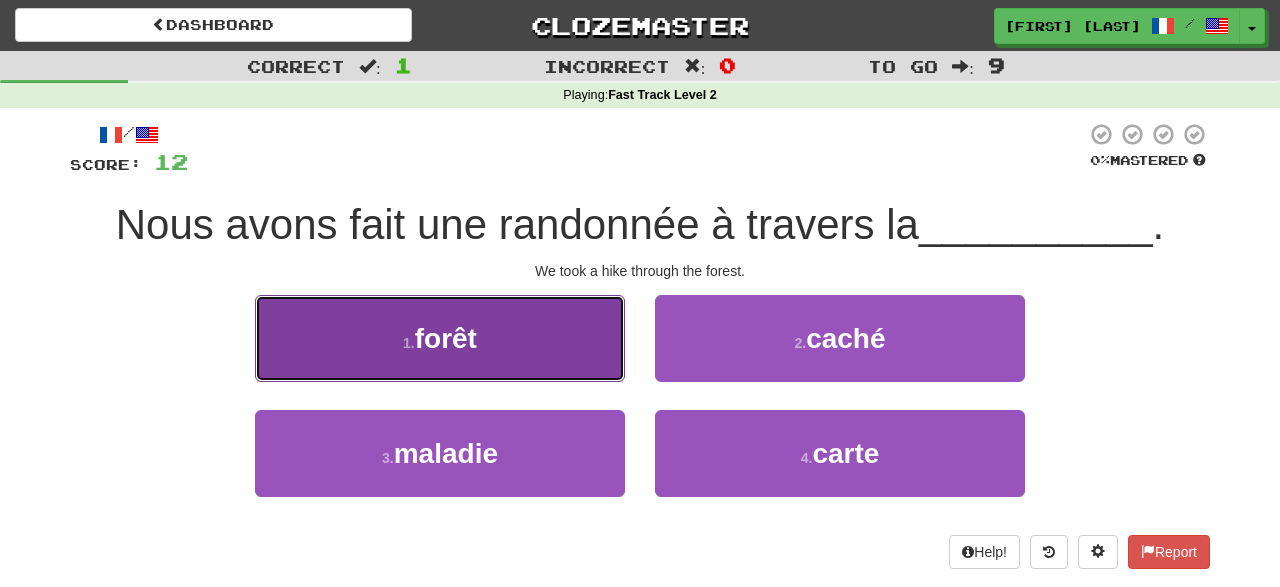 click on "1 .  forêt" at bounding box center [440, 338] 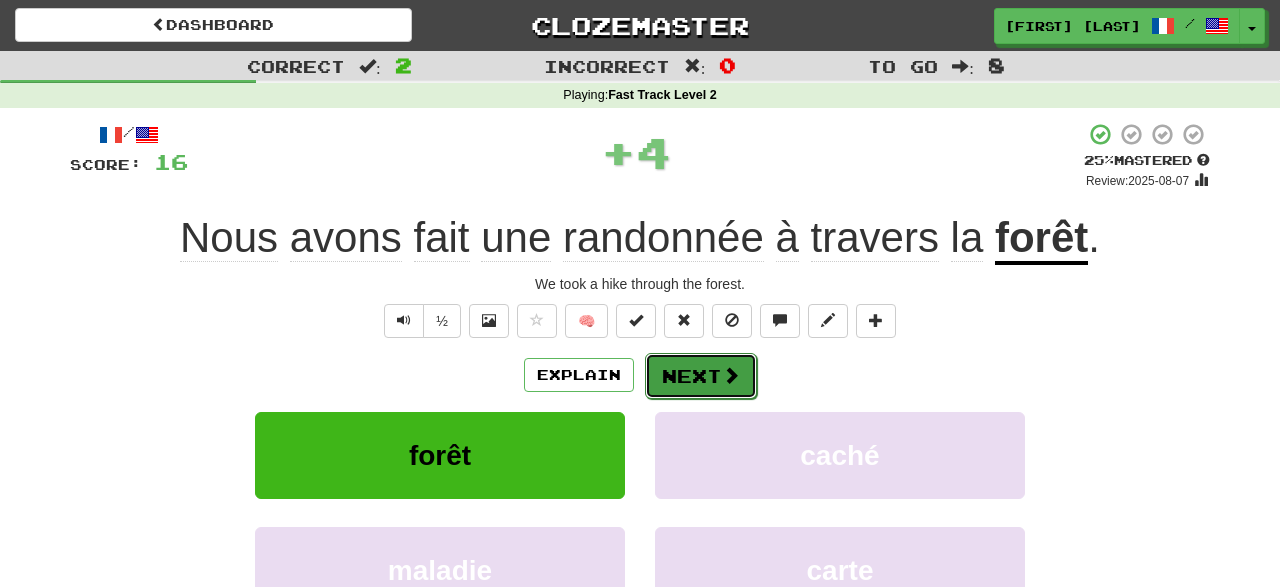 click on "Next" at bounding box center (701, 376) 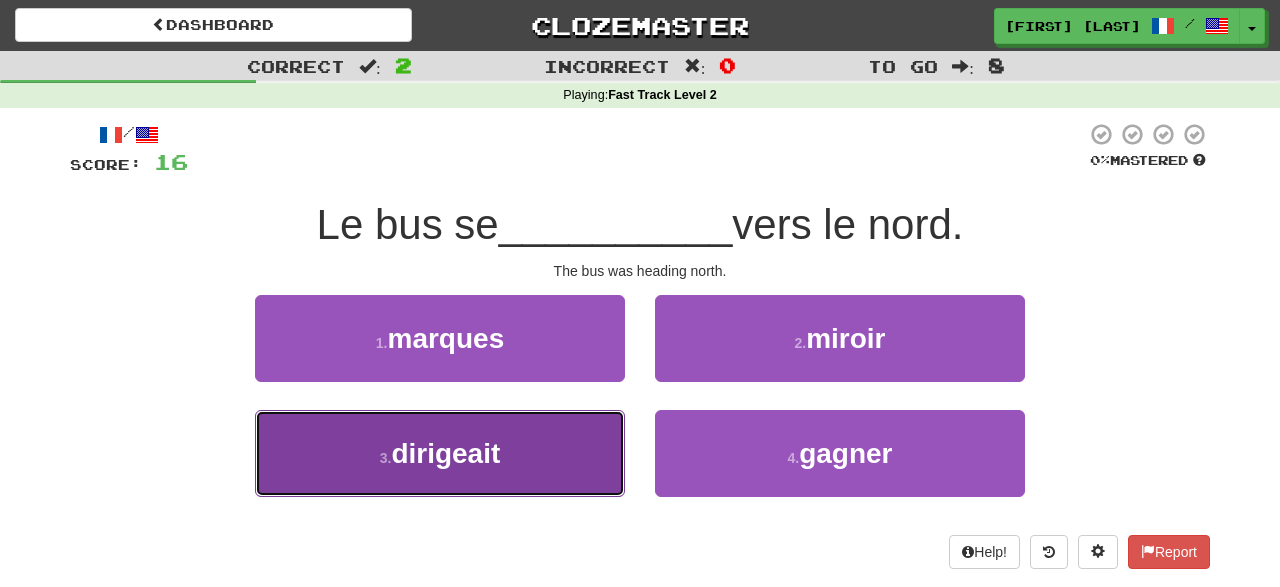click on "3 .  dirigeait" at bounding box center [440, 453] 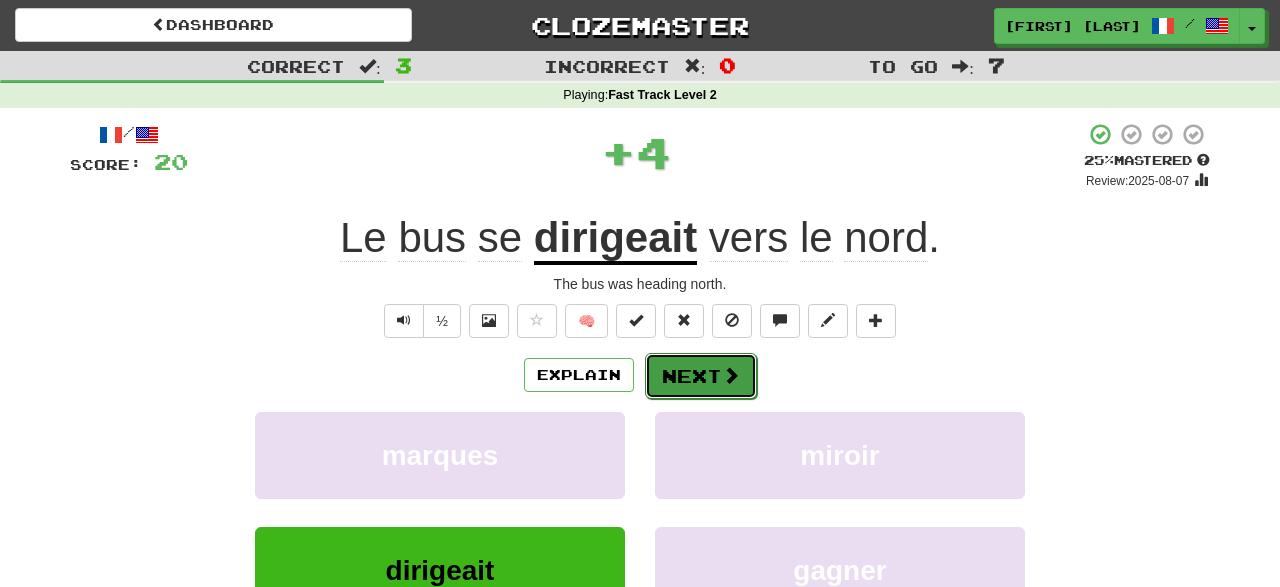 click on "Next" at bounding box center (701, 376) 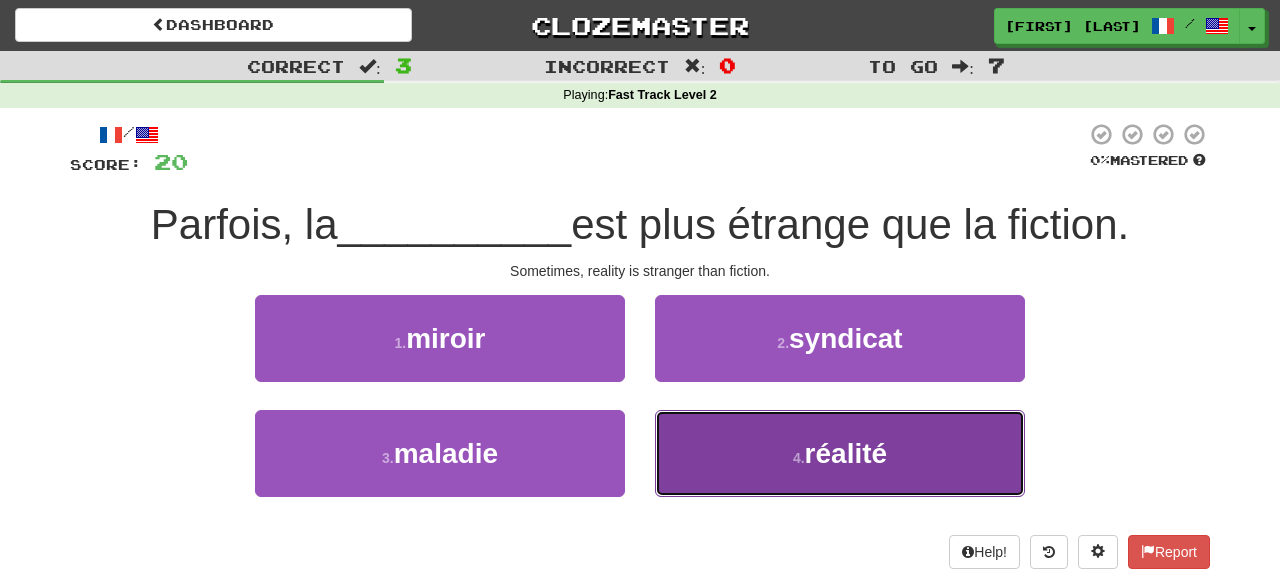 click on "réalité" at bounding box center (846, 453) 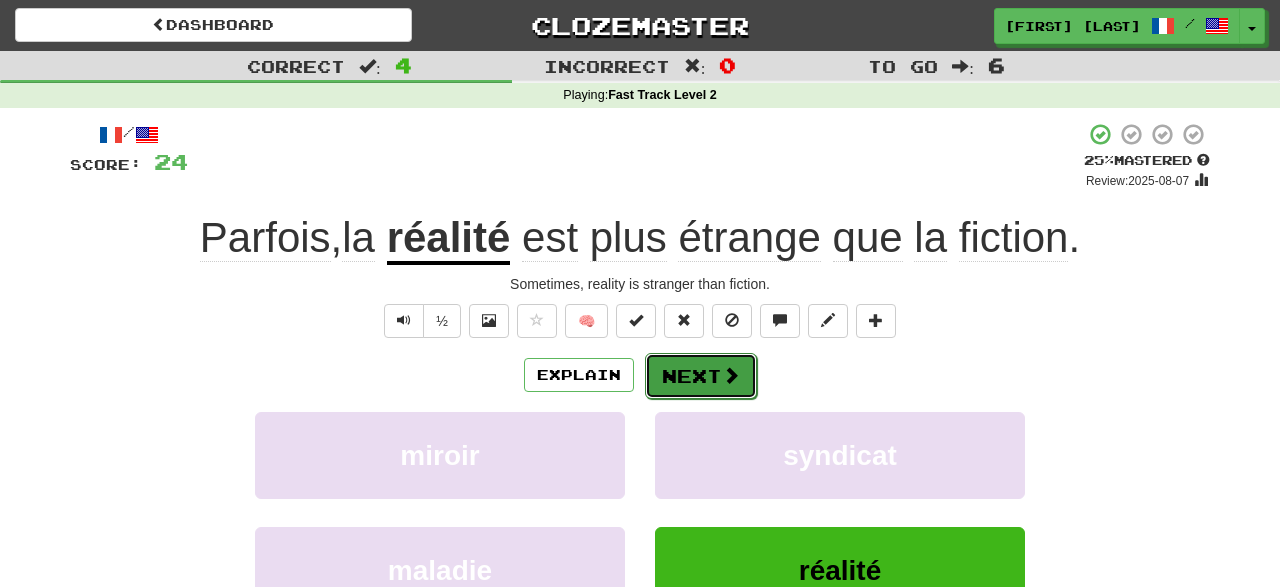 click on "Next" at bounding box center [701, 376] 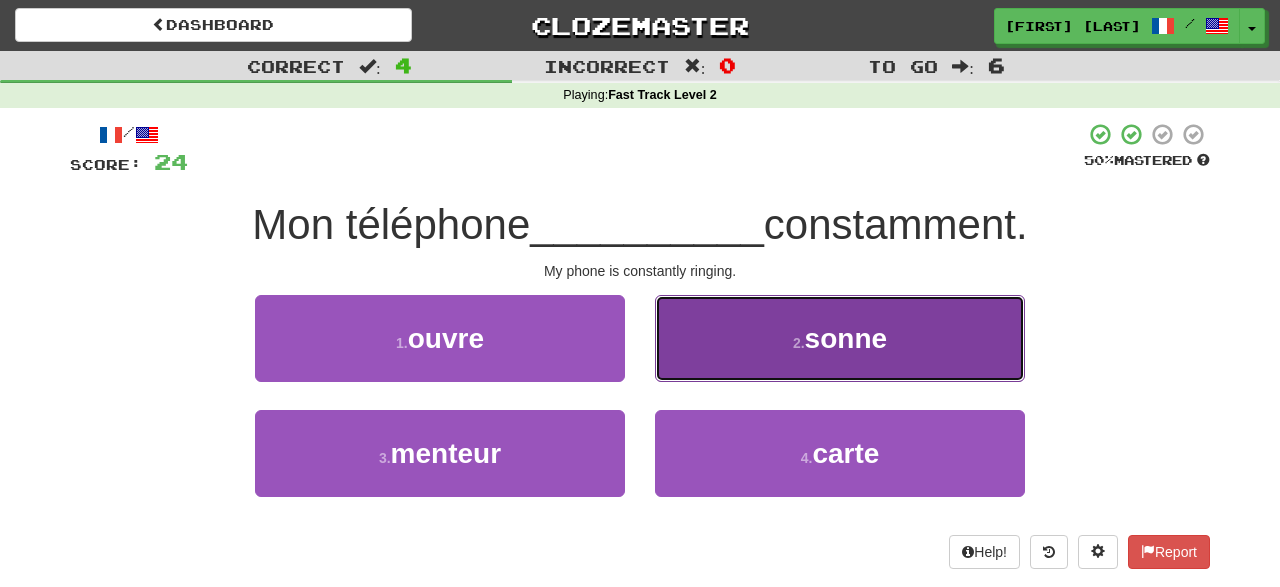 click on "2 .  sonne" at bounding box center (840, 338) 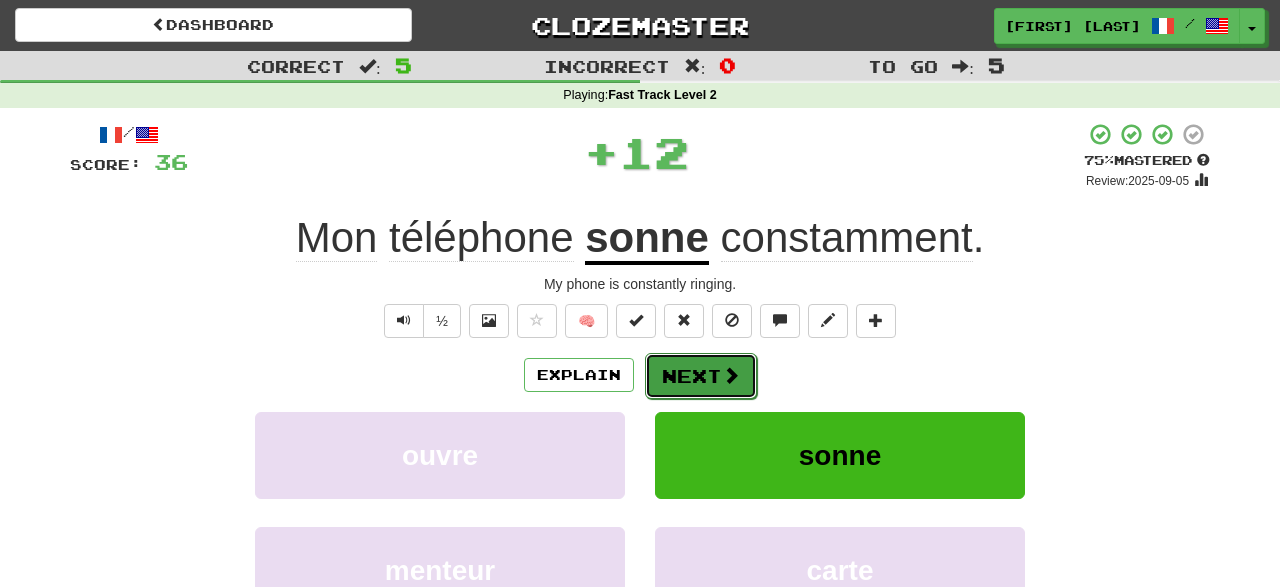 click on "Next" at bounding box center [701, 376] 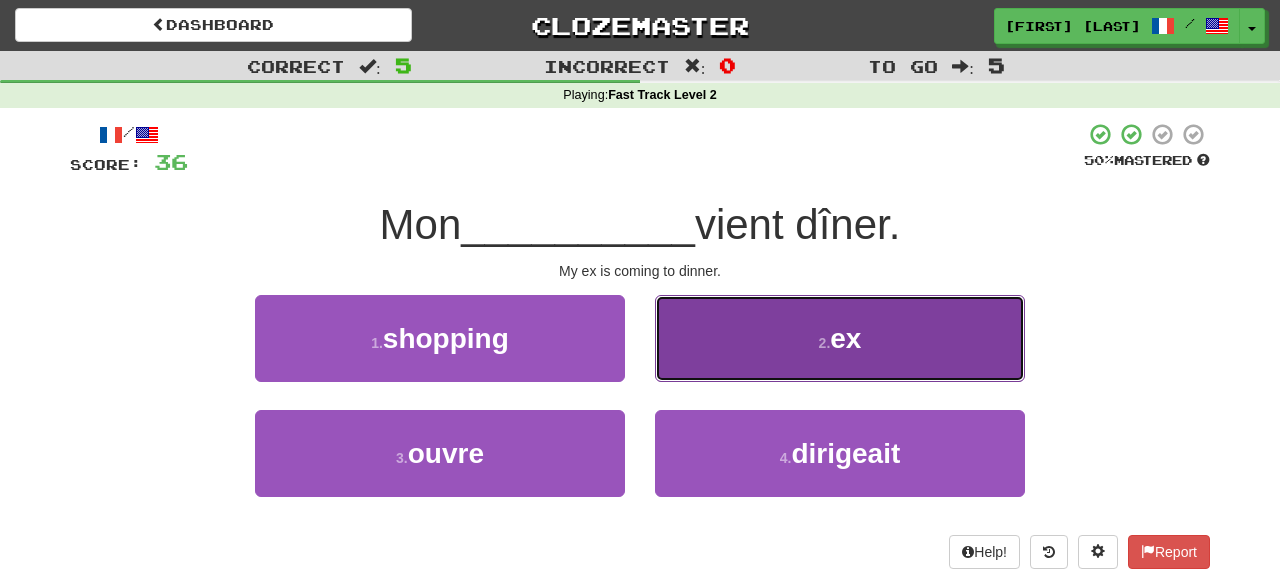 click on "2 .  ex" at bounding box center [840, 338] 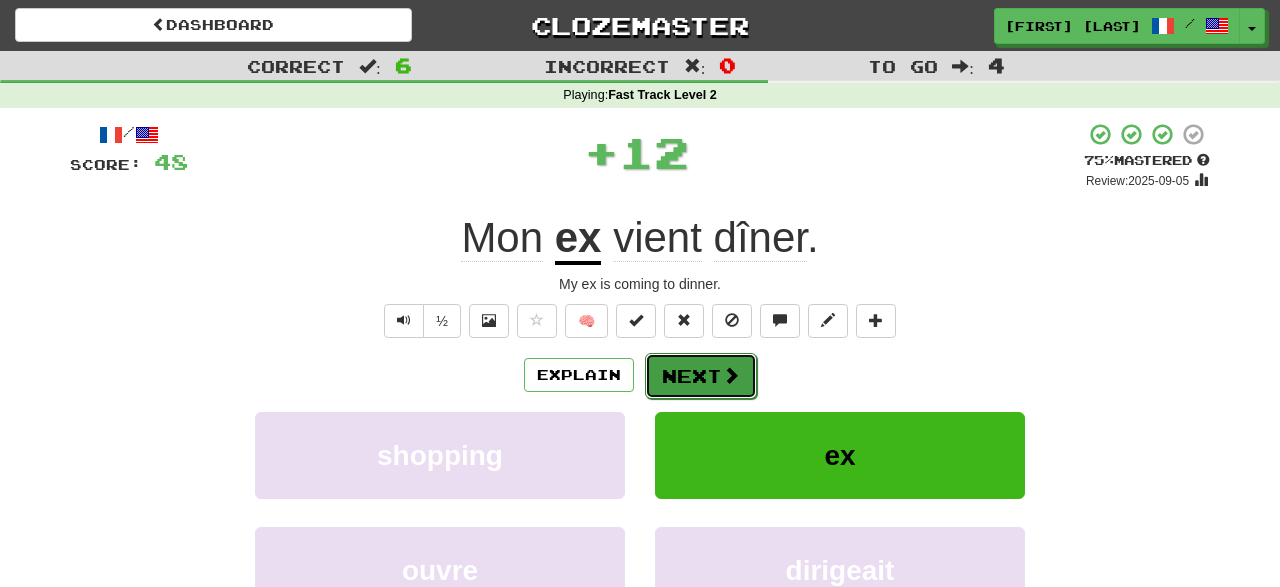 click on "Next" at bounding box center [701, 376] 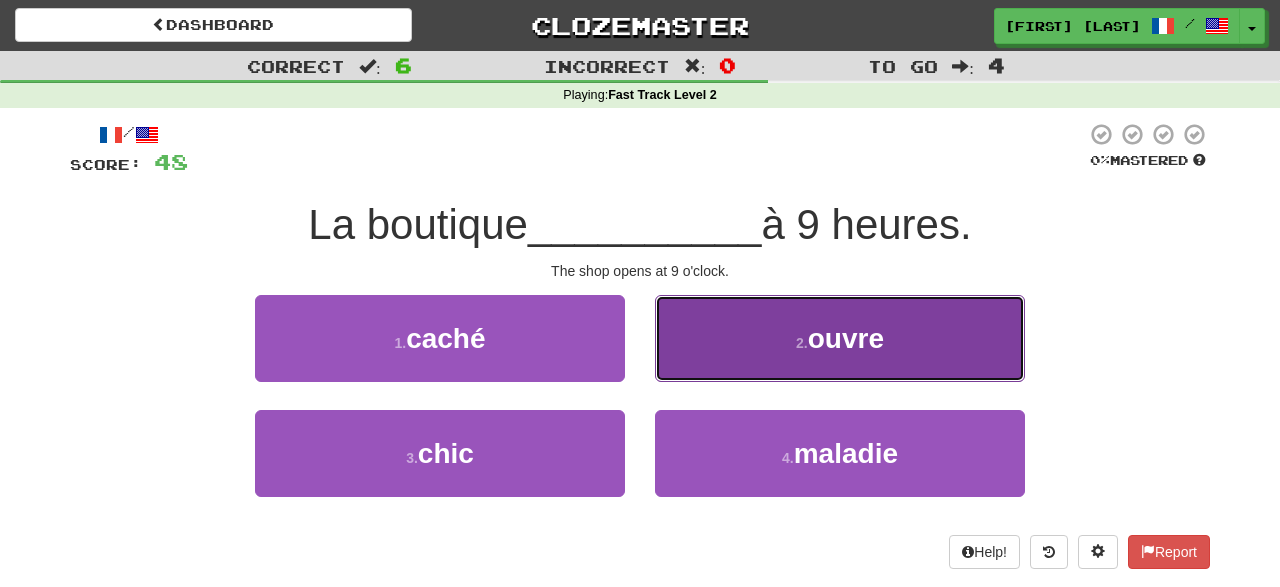 click on "2 .  ouvre" at bounding box center (840, 338) 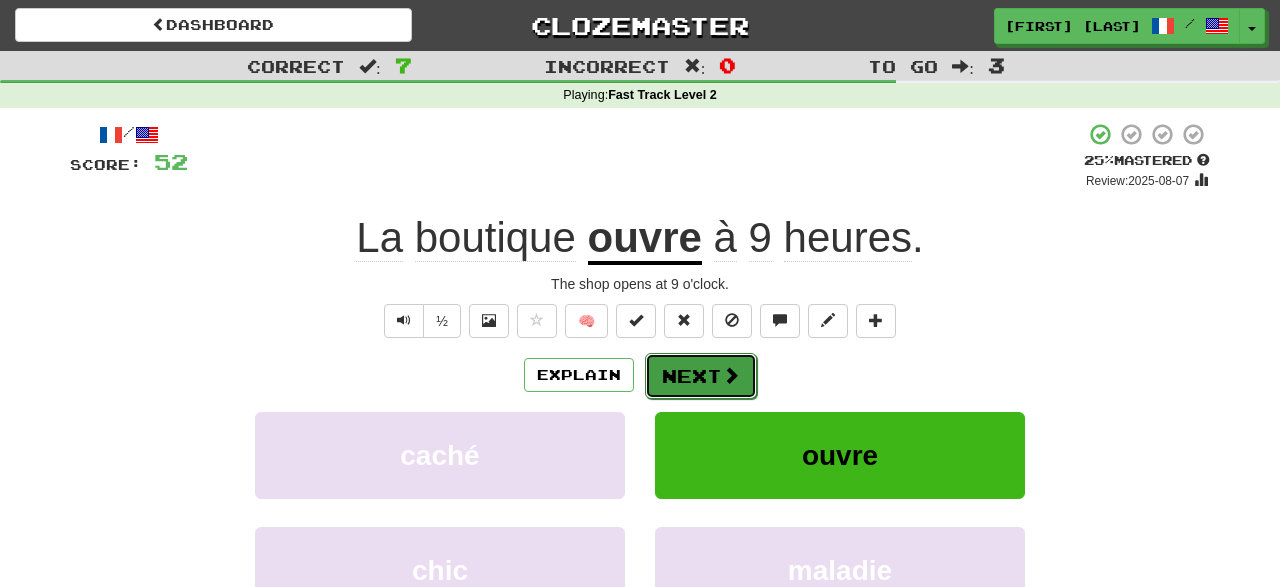click on "Next" at bounding box center (701, 376) 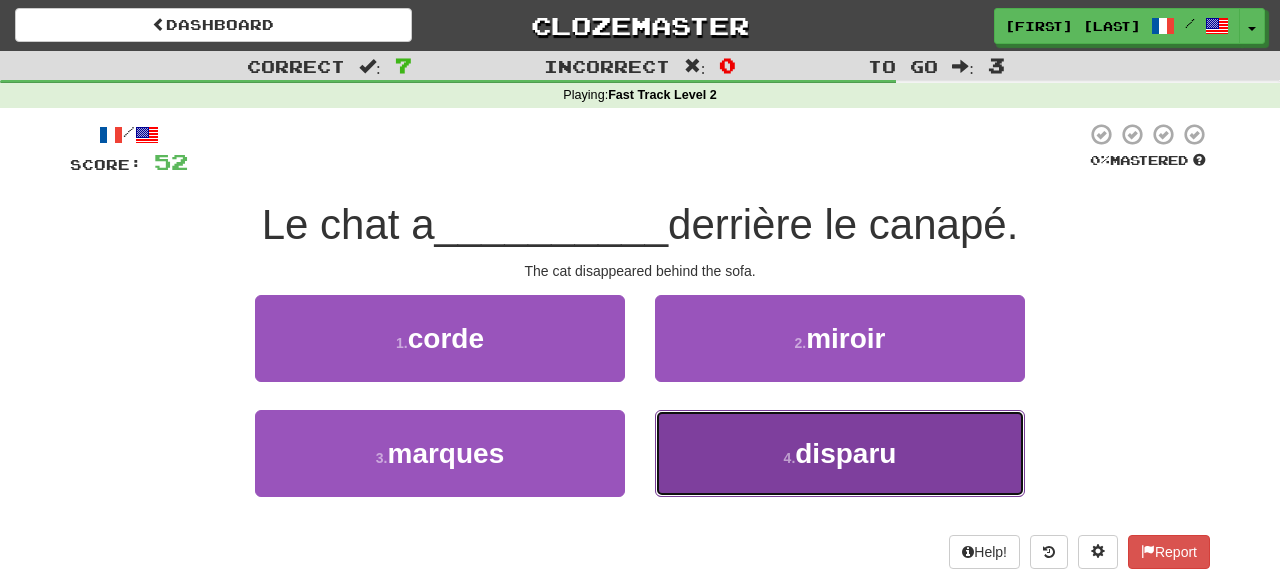 click on "disparu" at bounding box center [845, 453] 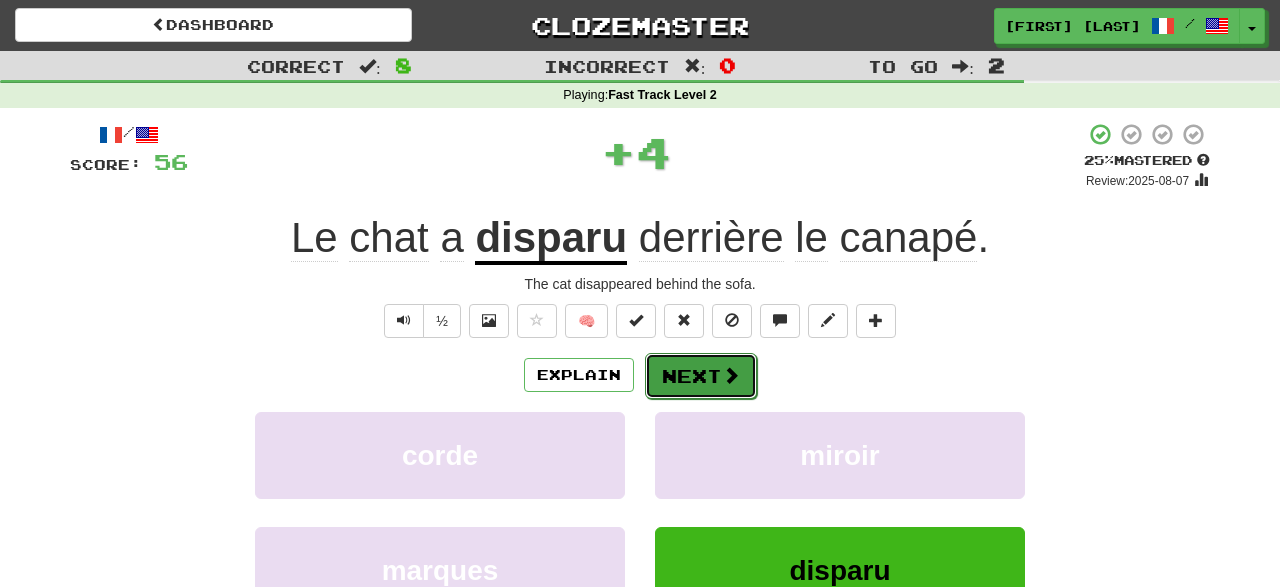click on "Next" at bounding box center (701, 376) 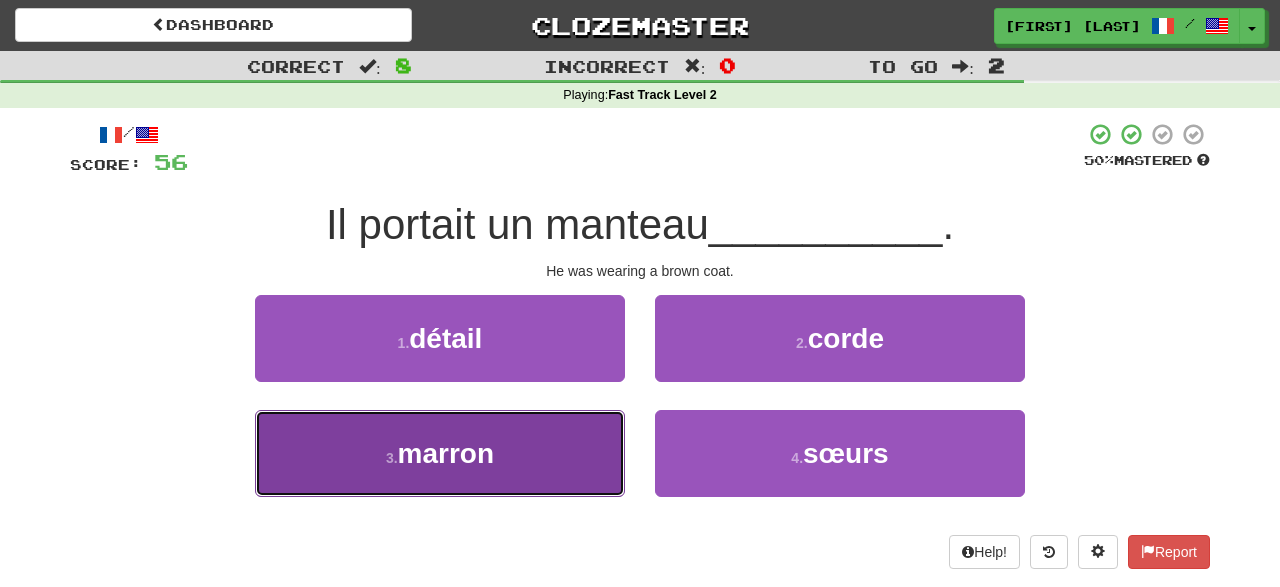 click on "3 .  marron" at bounding box center [440, 453] 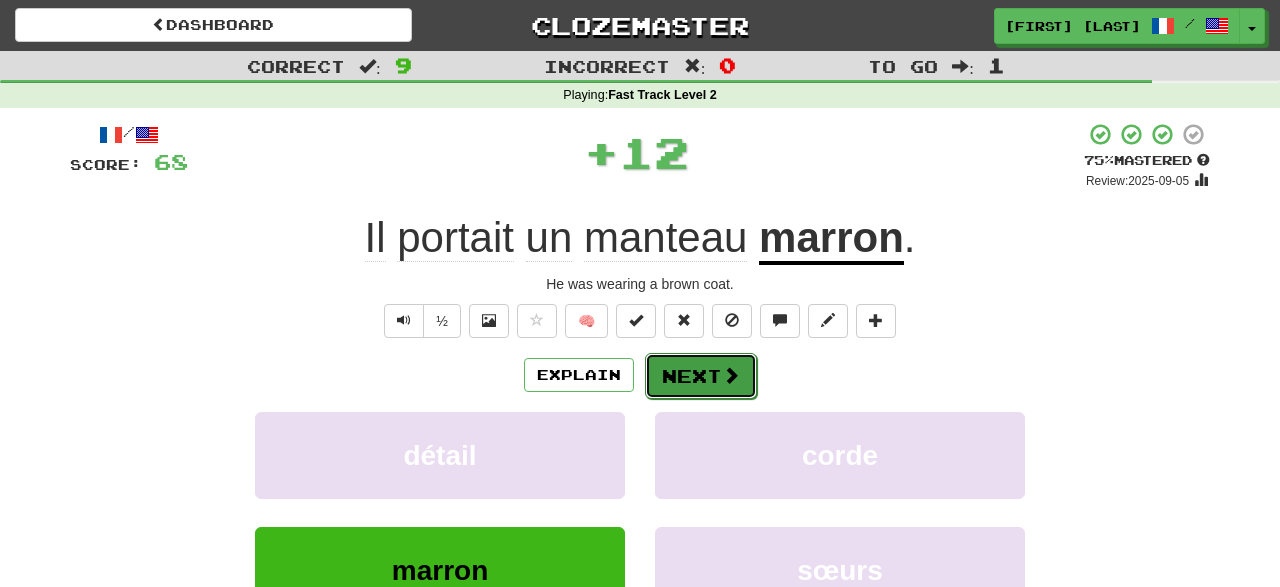 click on "Next" at bounding box center [701, 376] 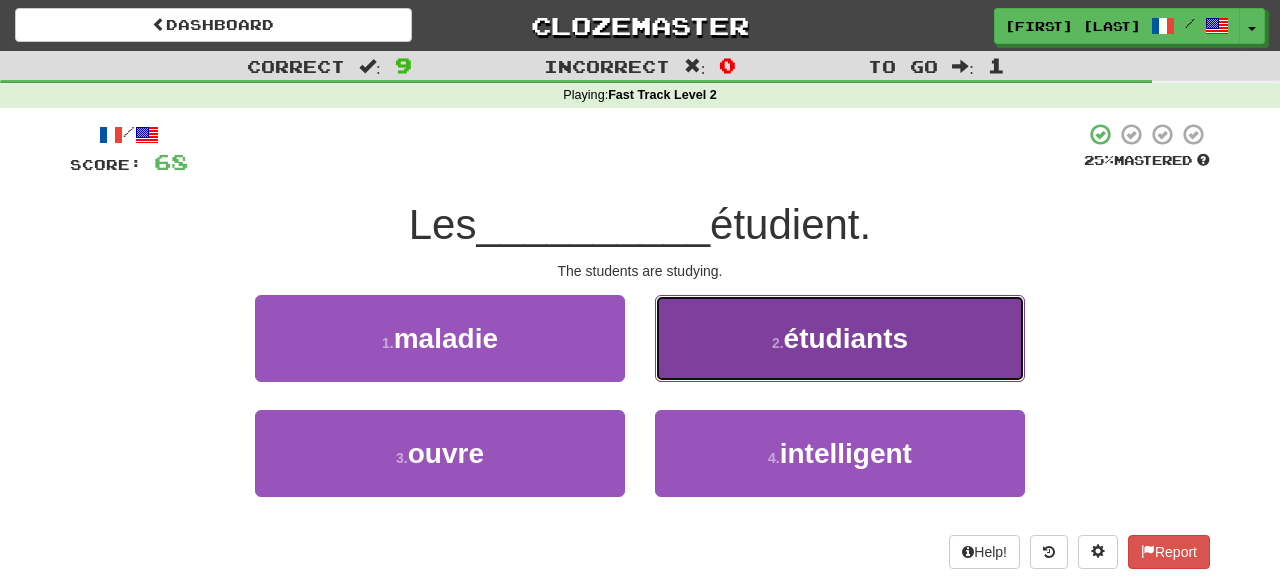 click on "2 ." at bounding box center (778, 343) 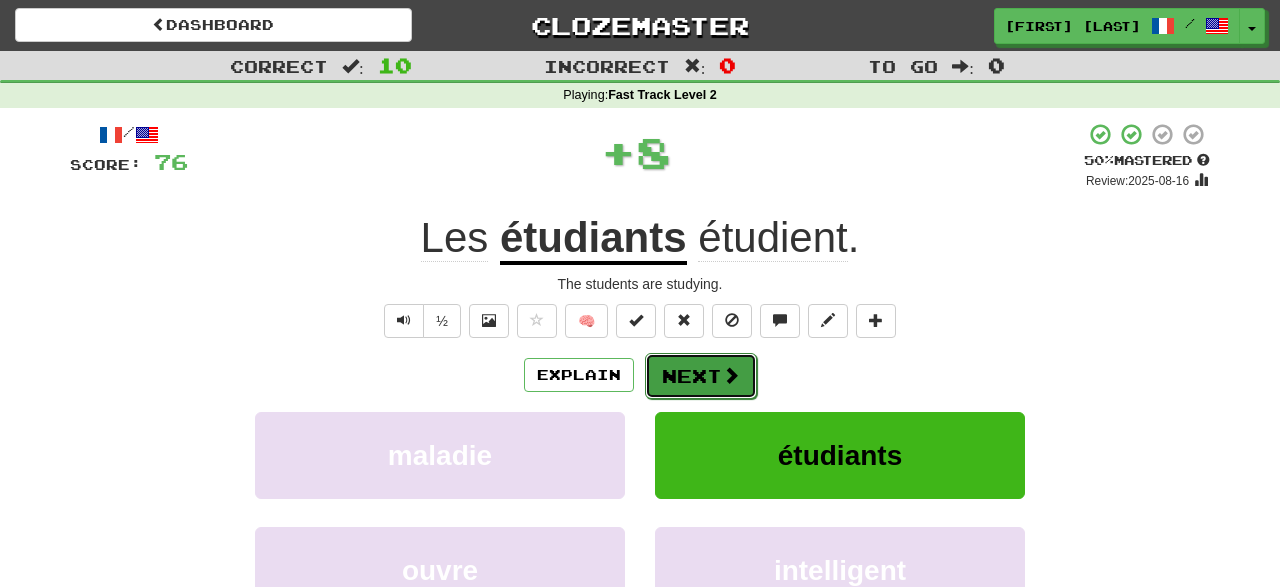 click on "Next" at bounding box center [701, 376] 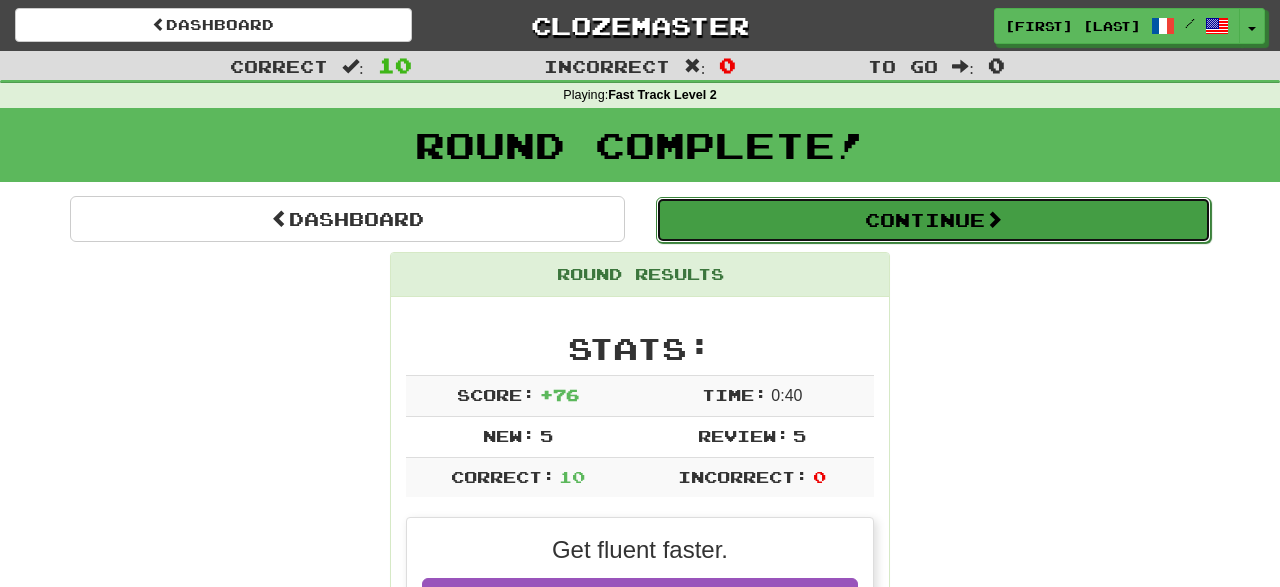 click on "Continue" at bounding box center [933, 220] 